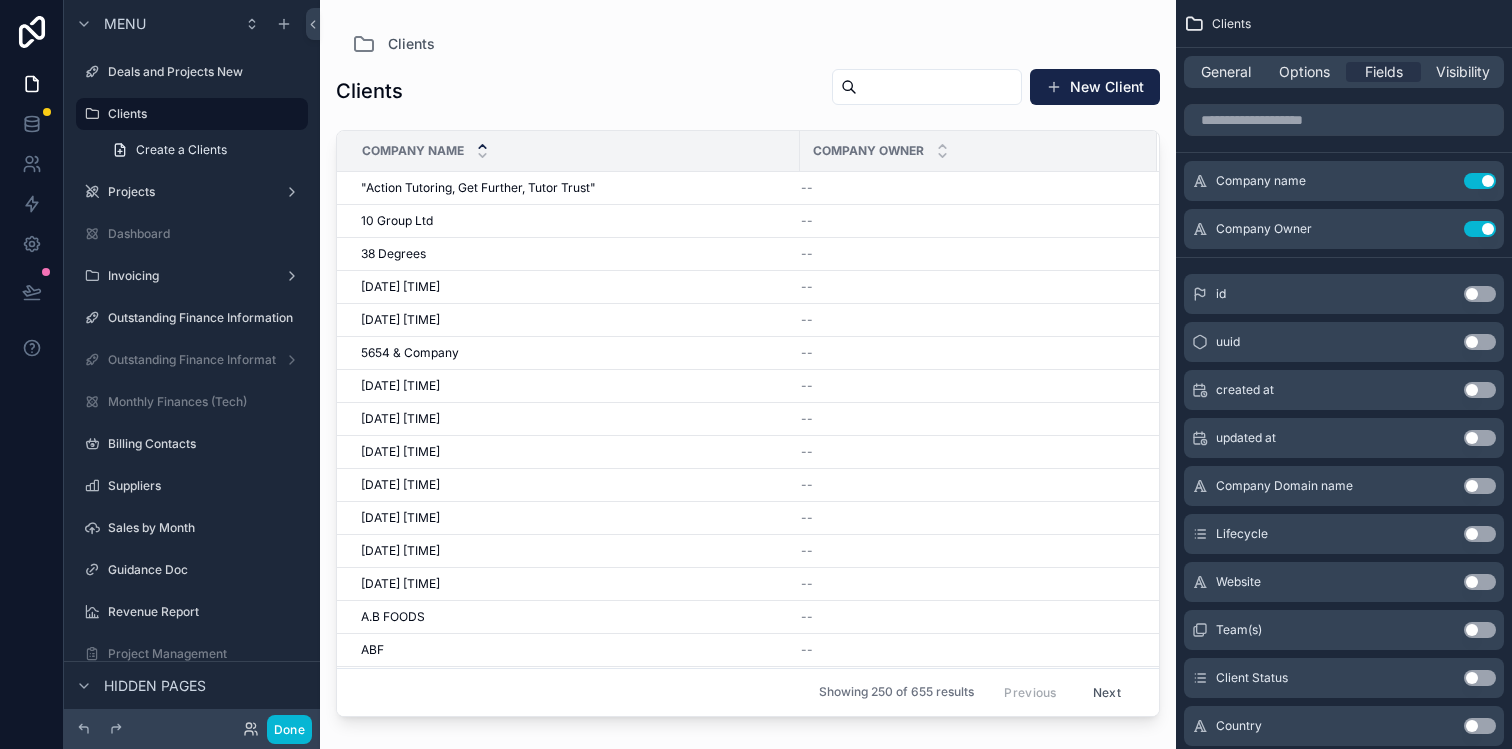 scroll, scrollTop: 0, scrollLeft: 0, axis: both 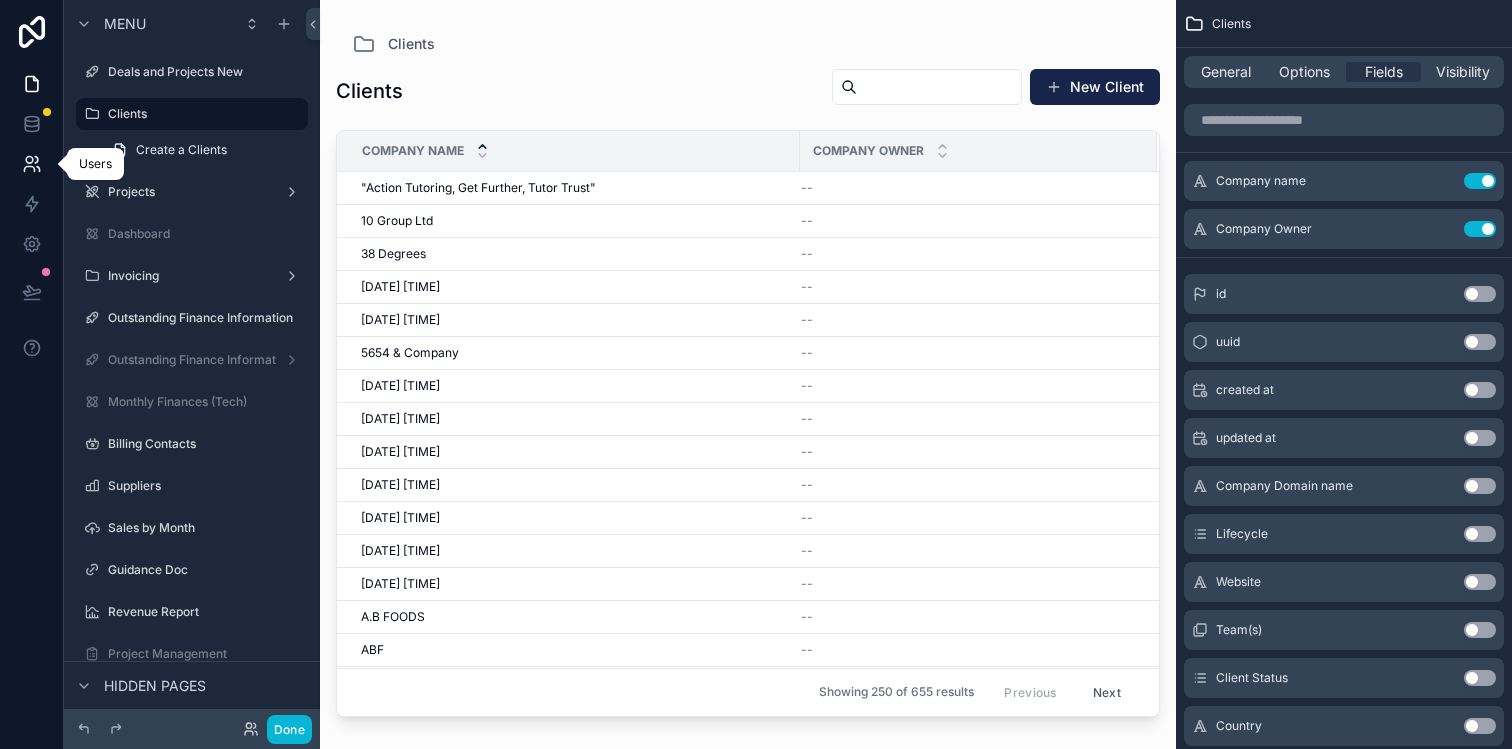click 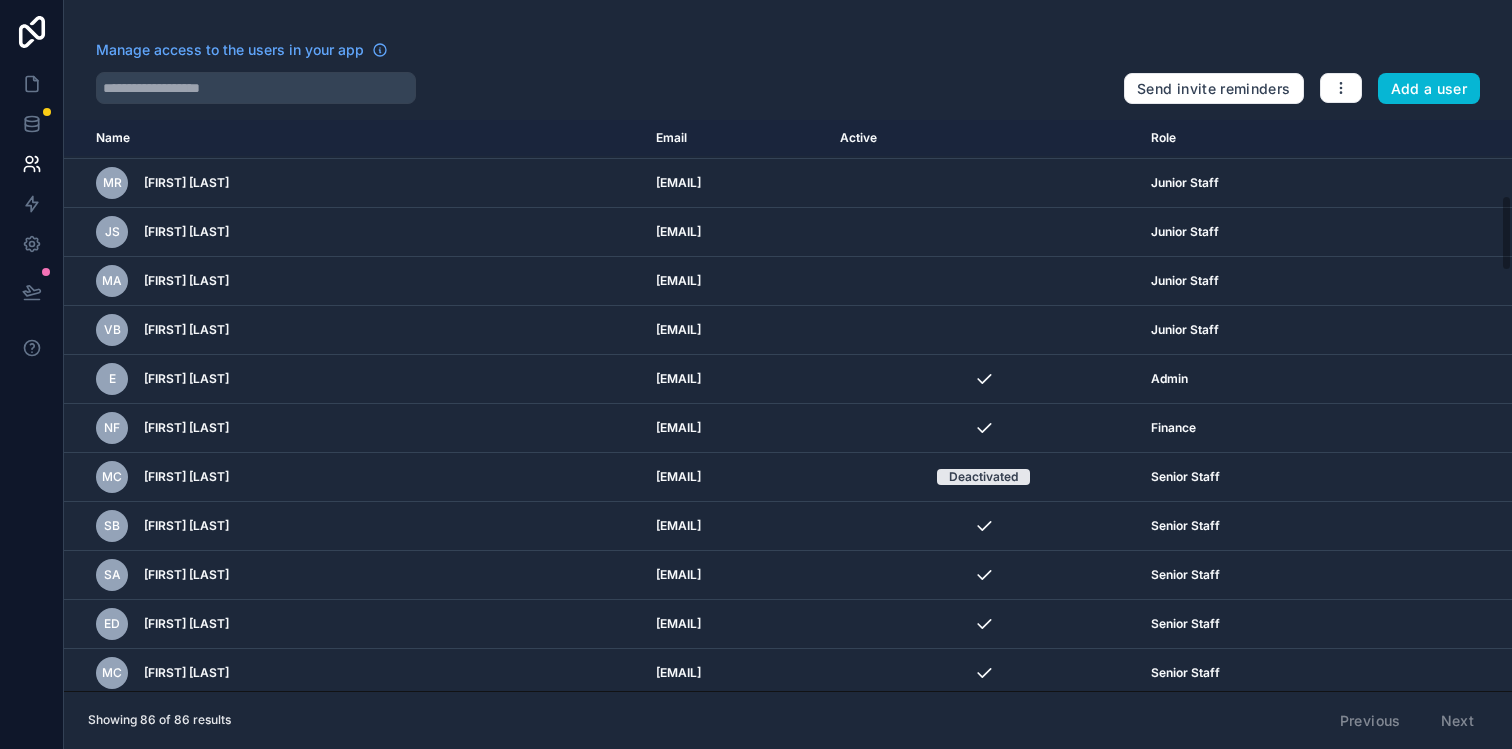 scroll, scrollTop: 0, scrollLeft: 0, axis: both 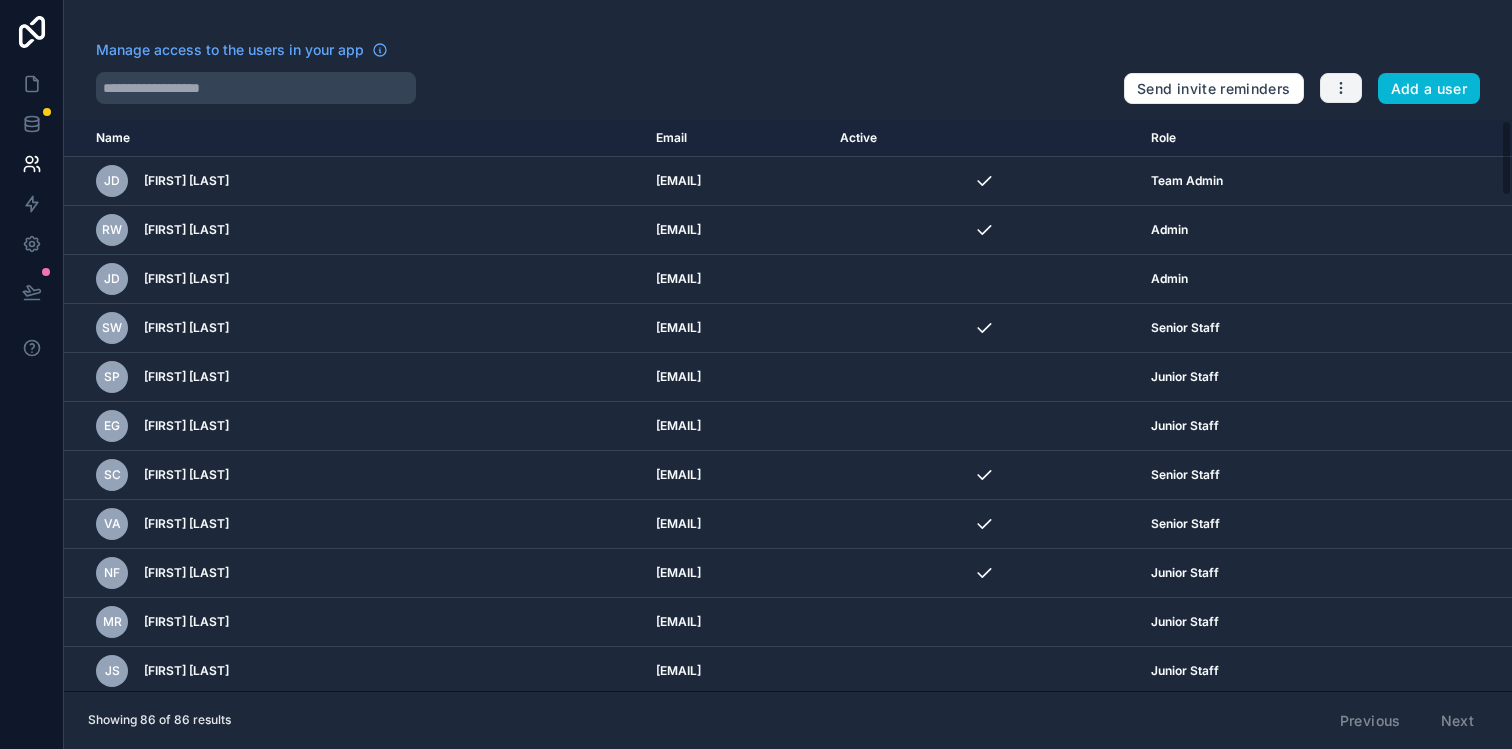 click 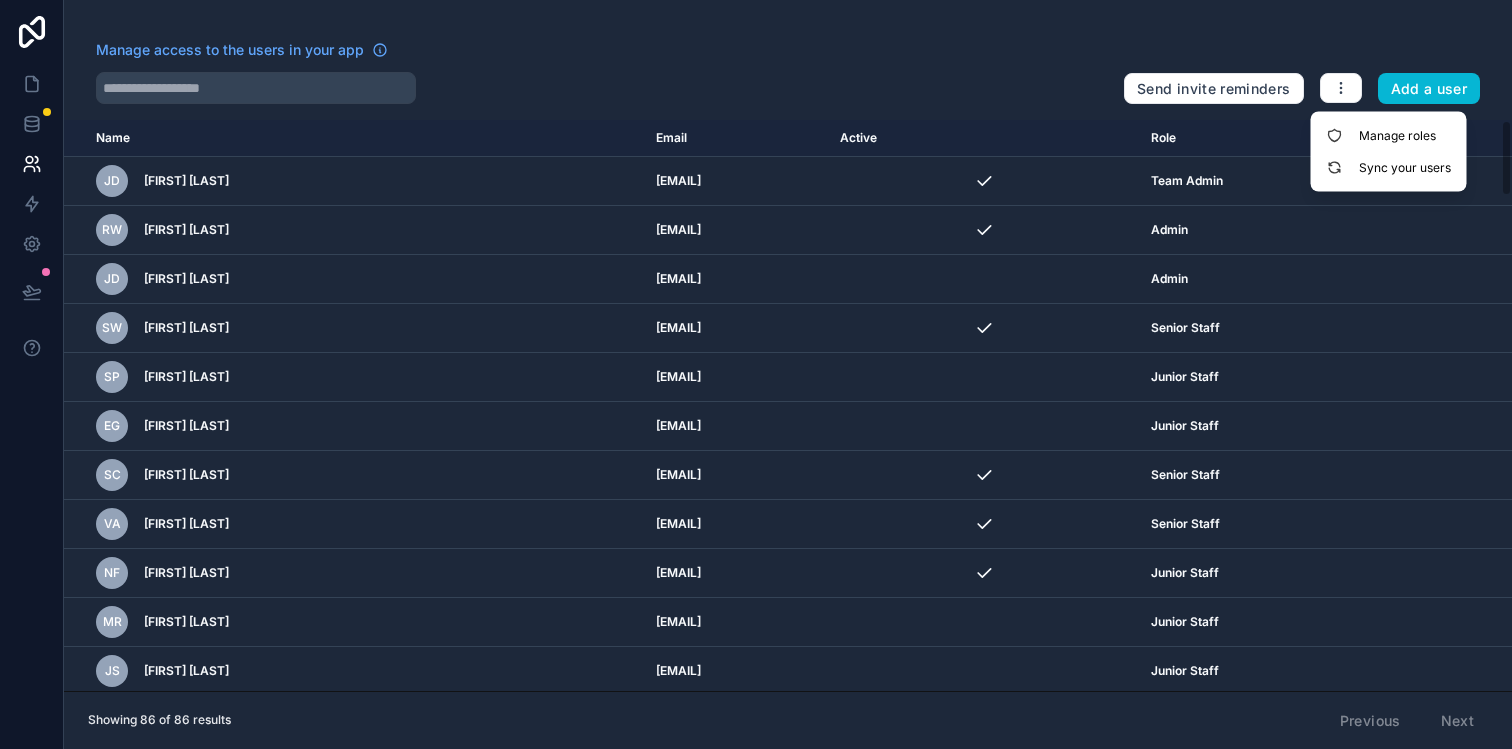 click on "Manage access to the users in your app Send invite reminders Add a user" at bounding box center [788, 72] 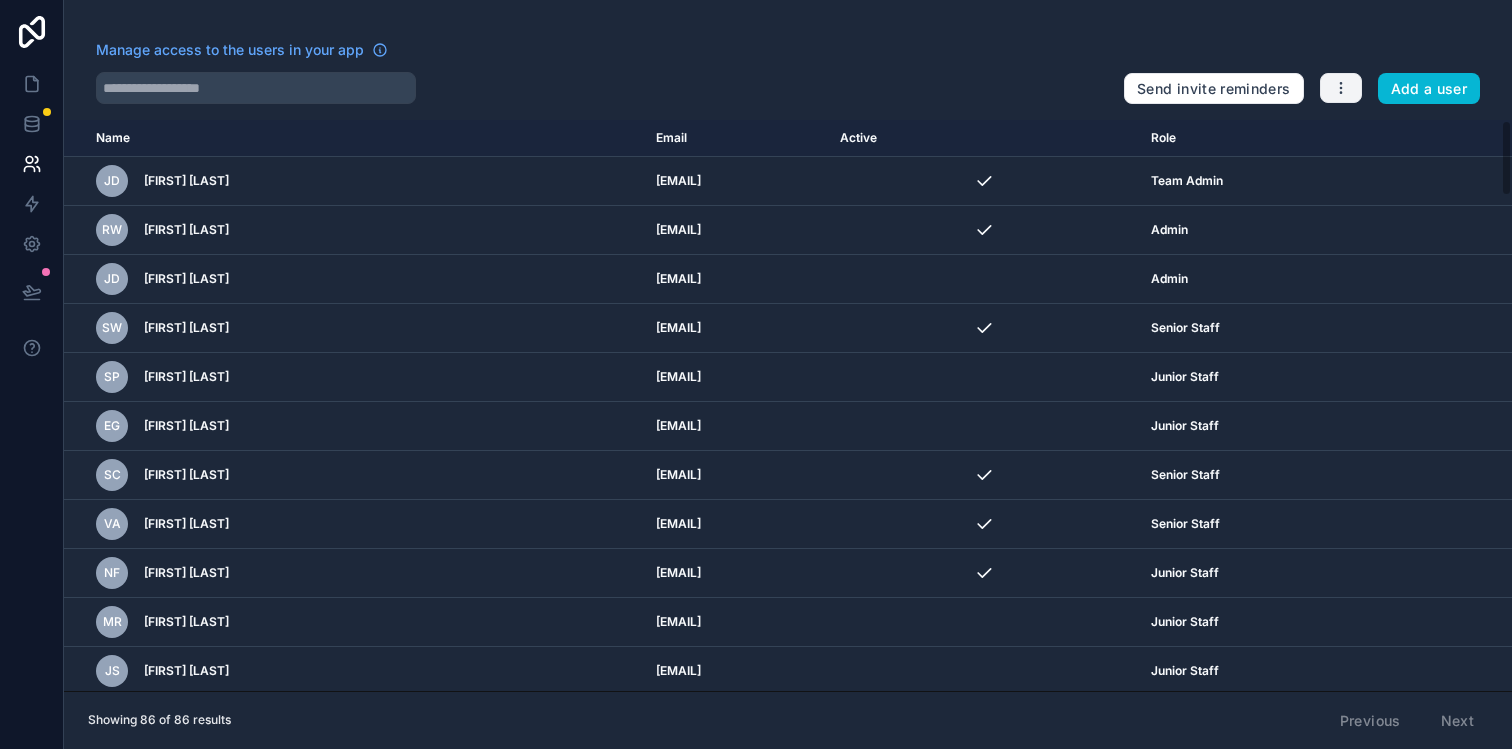 click 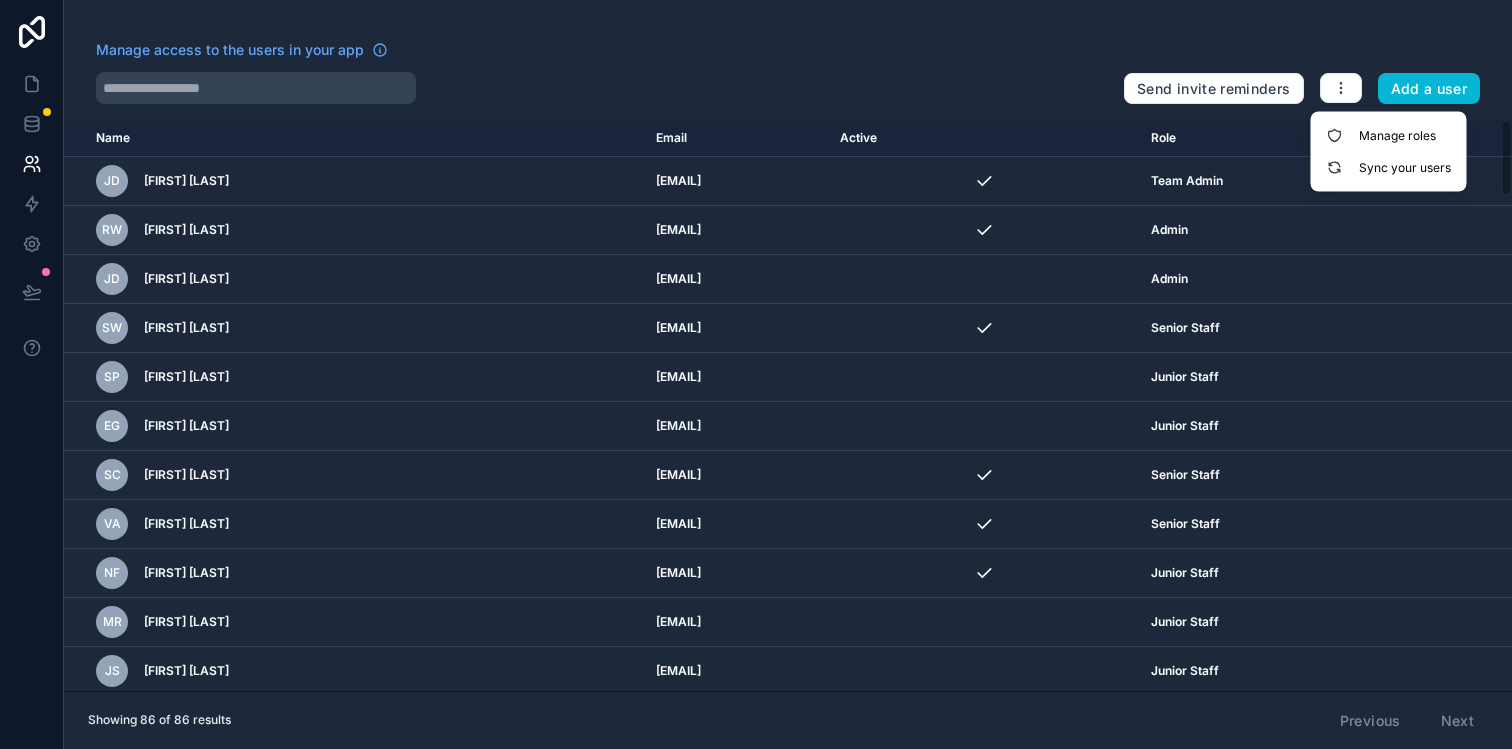 click on "Manage access to the users in your app Send invite reminders Add a user" at bounding box center (788, 72) 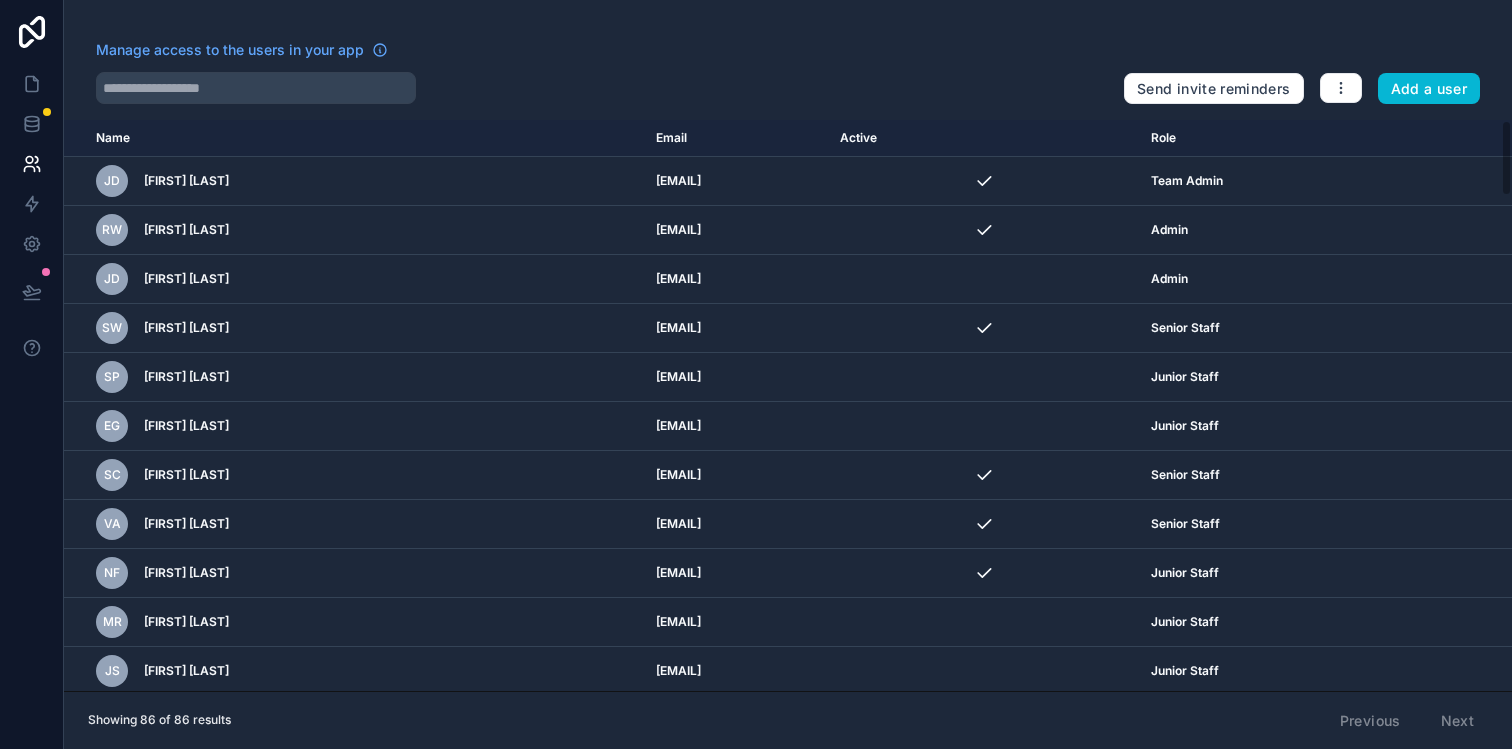 click at bounding box center [602, 88] 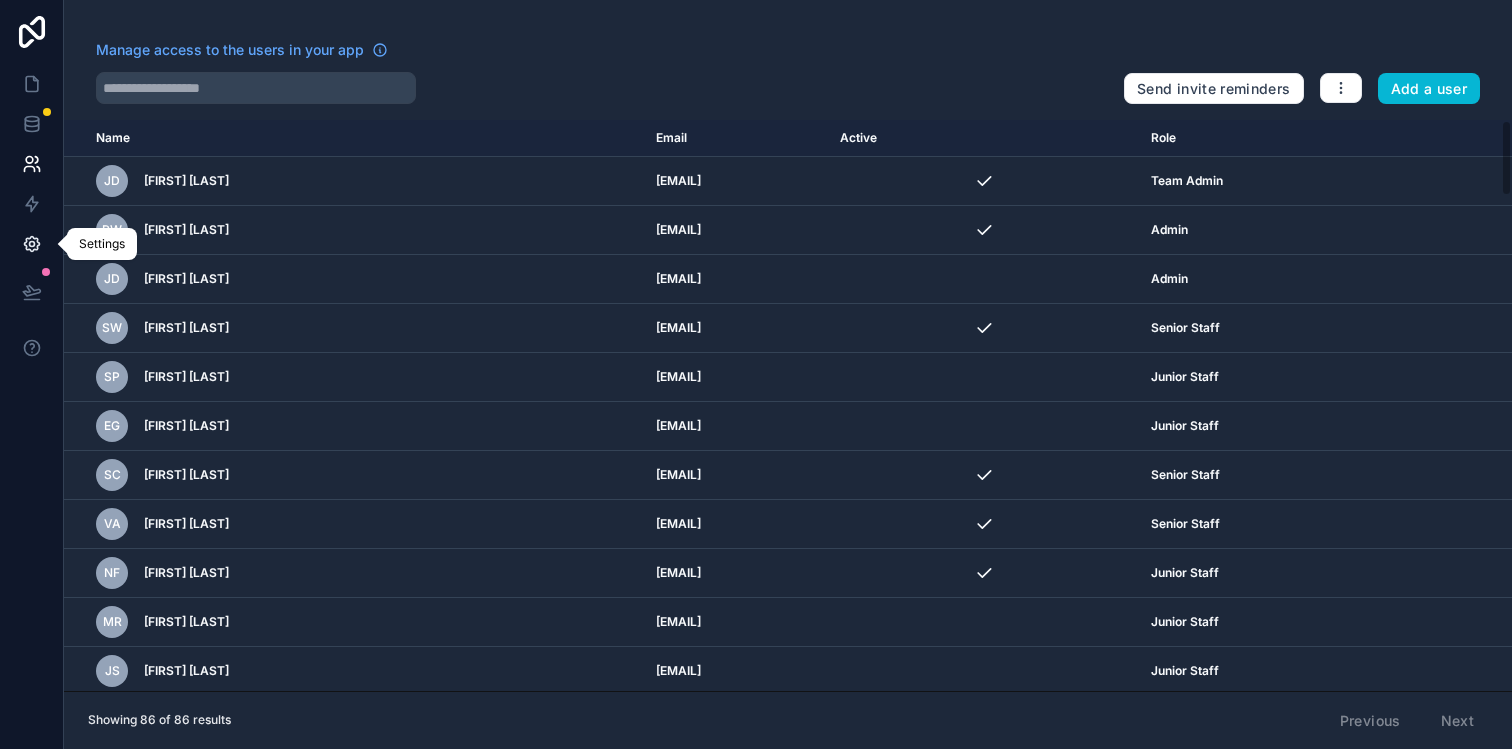click 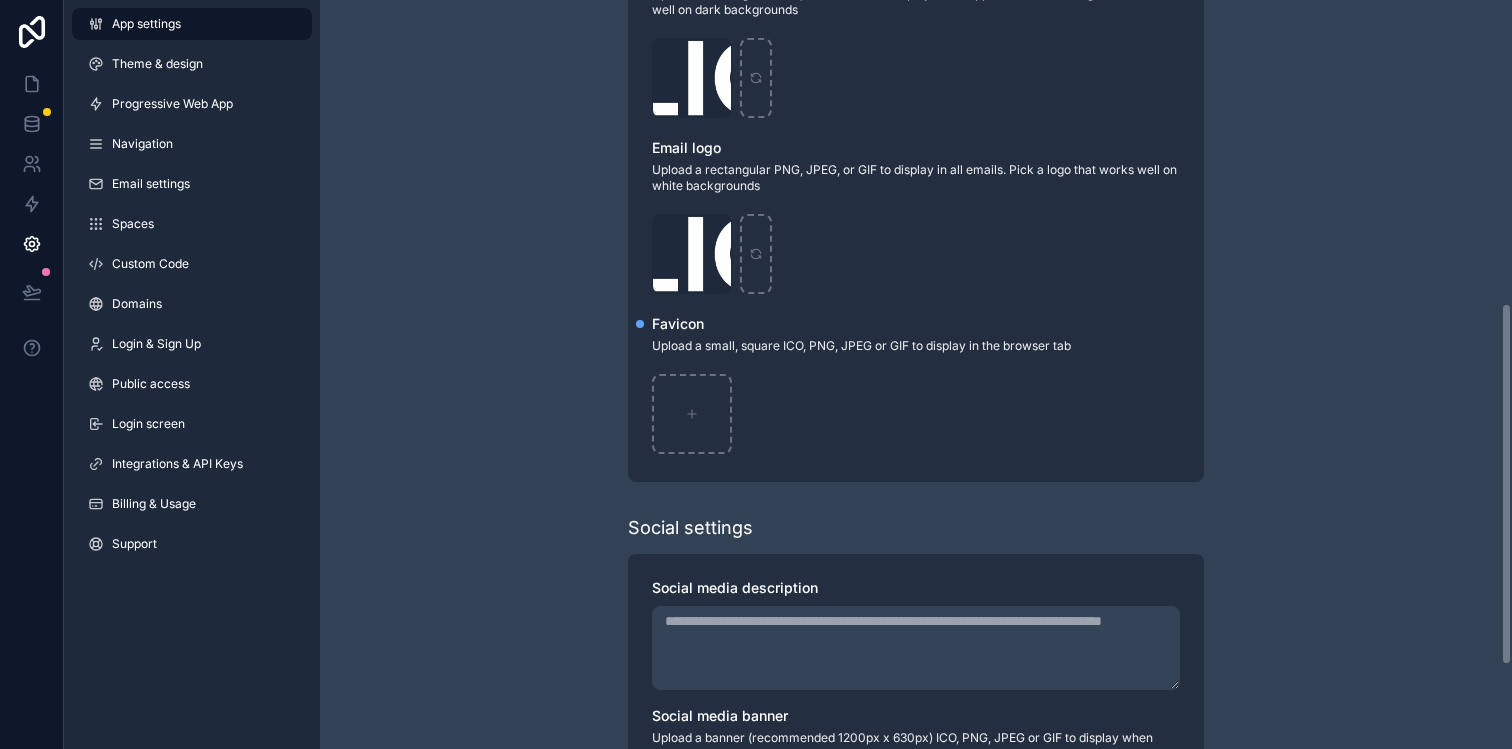 scroll, scrollTop: 799, scrollLeft: 0, axis: vertical 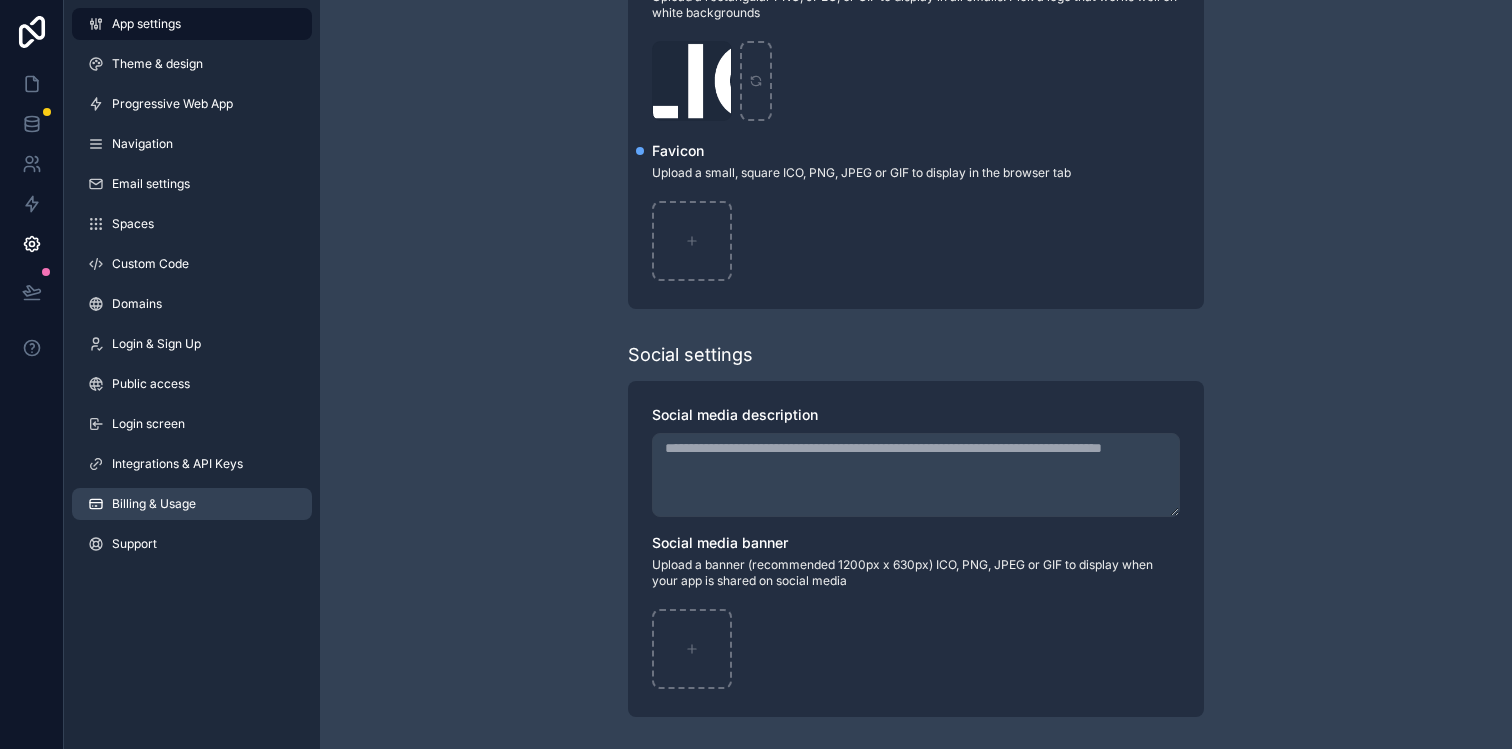 click on "Billing & Usage" at bounding box center (154, 504) 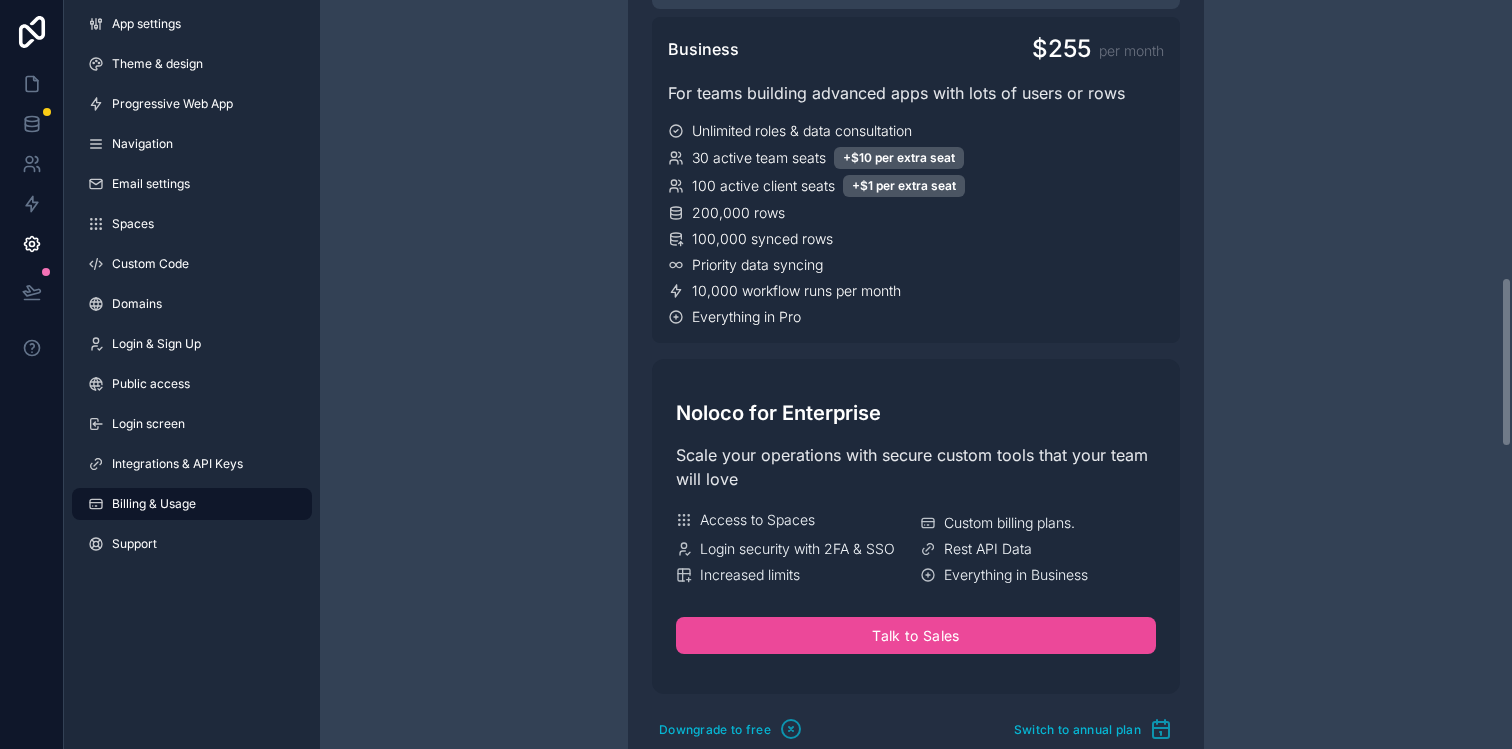 scroll, scrollTop: 1264, scrollLeft: 0, axis: vertical 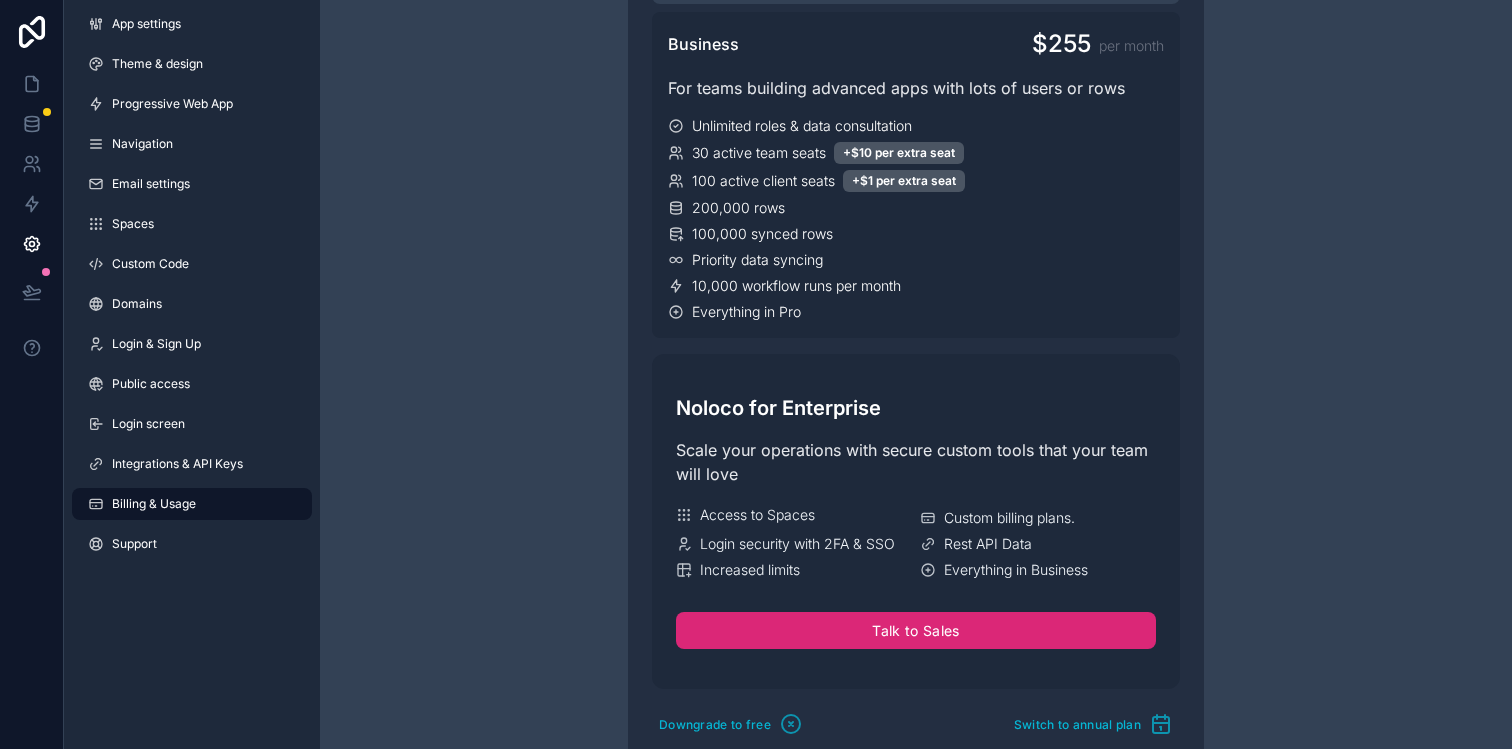 click on "Talk to Sales" at bounding box center [916, 631] 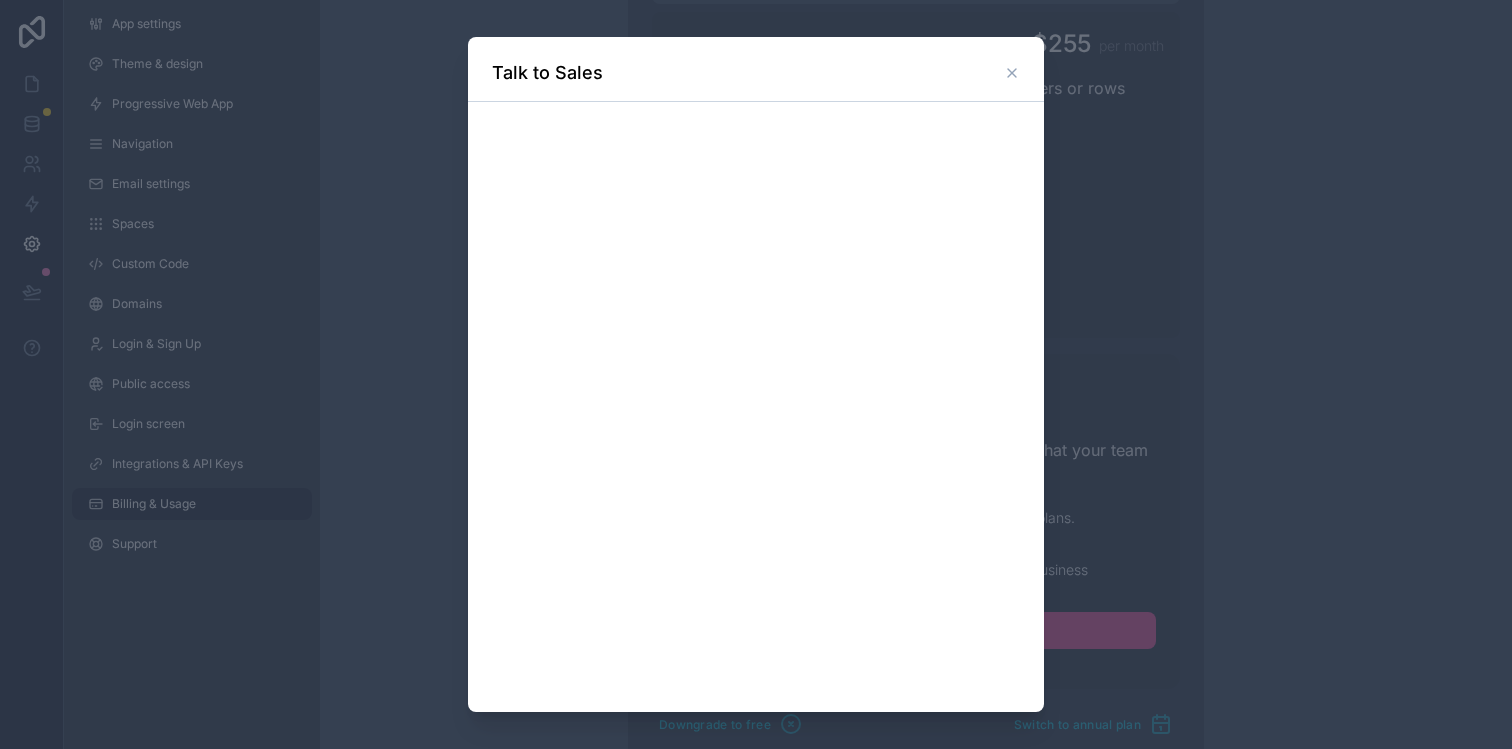 scroll, scrollTop: 0, scrollLeft: 0, axis: both 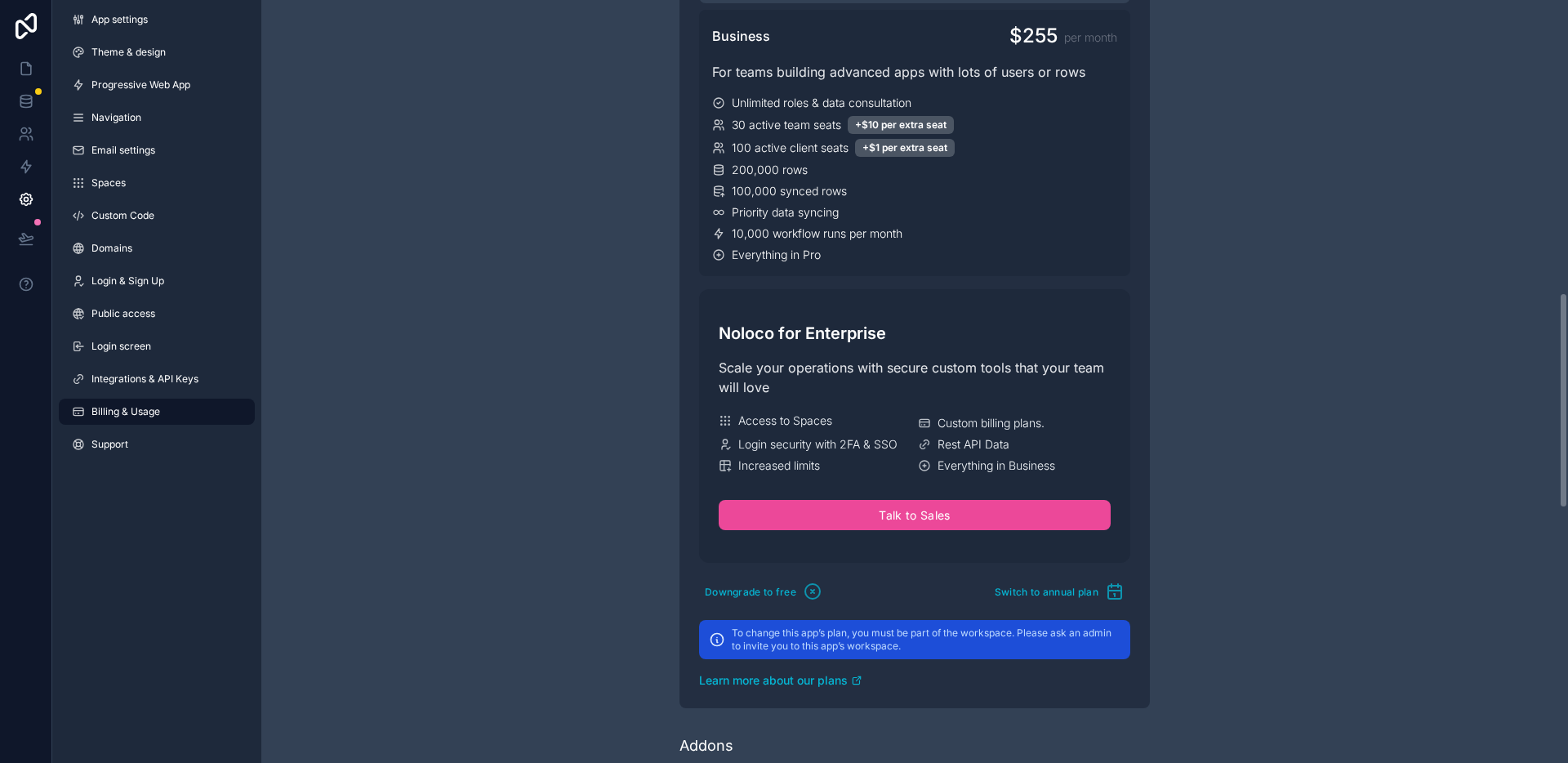 click on "Have a question about billing, explore our FAQs Billing Change your billing settings   Manage billing Earn credits by referring a friend Refer and earn Plan Your Noloco plan Pro Free $0 per month For individuals and small teams to get started with internal tools Noloco branding 3 active team seats 7 active client seats 2,000 rows 100 workflow runs per month Starter $23 per month For individuals and small teams building apps Noloco branding & default User roles 4 active team seats +$4 per extra seat 10 active client seats +$0.50 per extra seat 5,000 rows 25,000 synced rows Standard data syncing 1,000 workflow runs per month Pro Monthly $119 per month For small teams to collaborate across their data in real-time 6 roles & no Noloco branding 10 active team seats +$6 per extra seat 50 active client seats +$1 per extra seat 50,000 rows 25,000 synced rows Standard data syncing 3,000 workflow runs per month Everything in Starter Business $255 per month For teams building advanced apps with lots of users or rows   [NUMBER]" at bounding box center [915, 315] 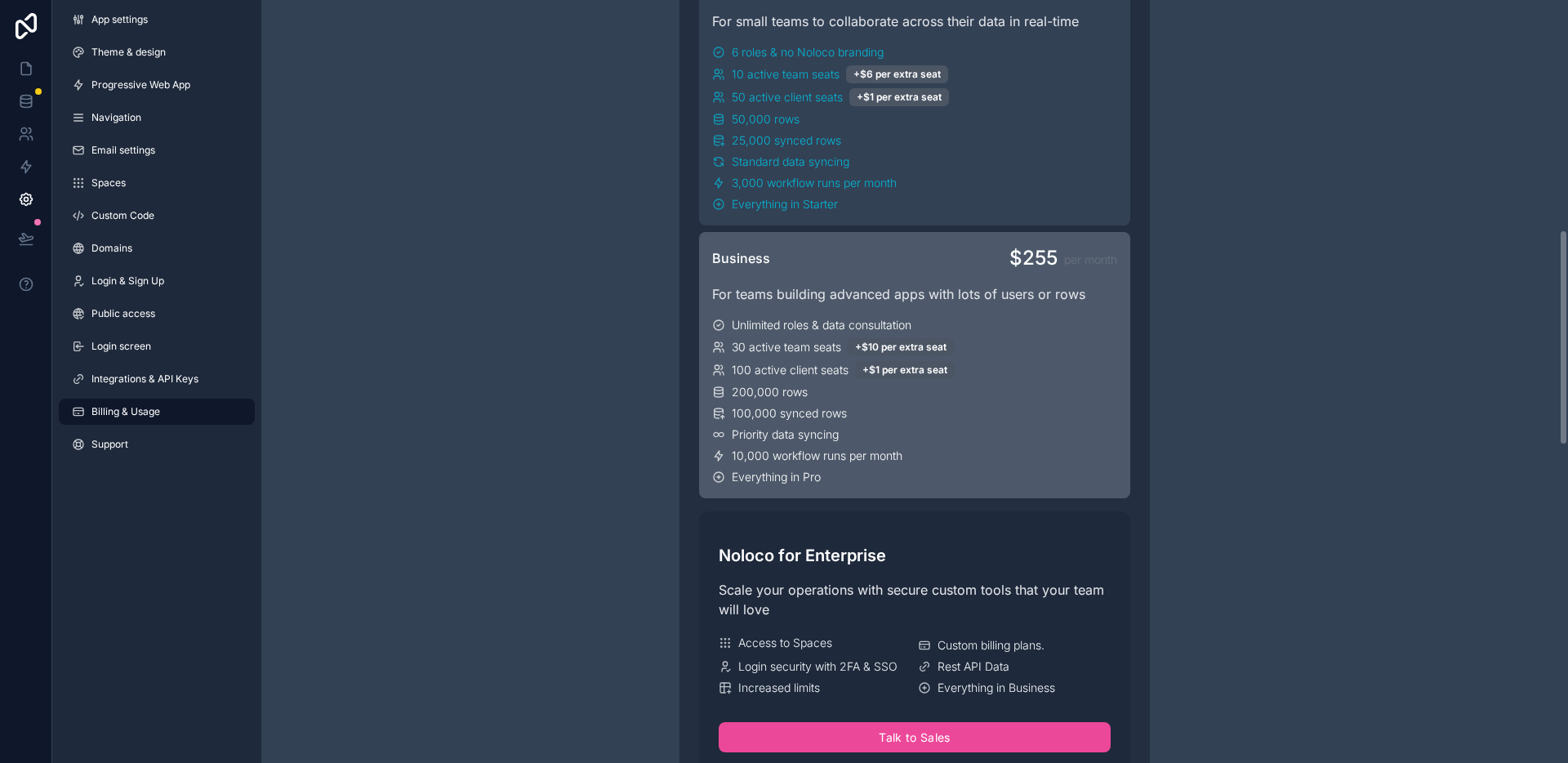 scroll, scrollTop: 814, scrollLeft: 0, axis: vertical 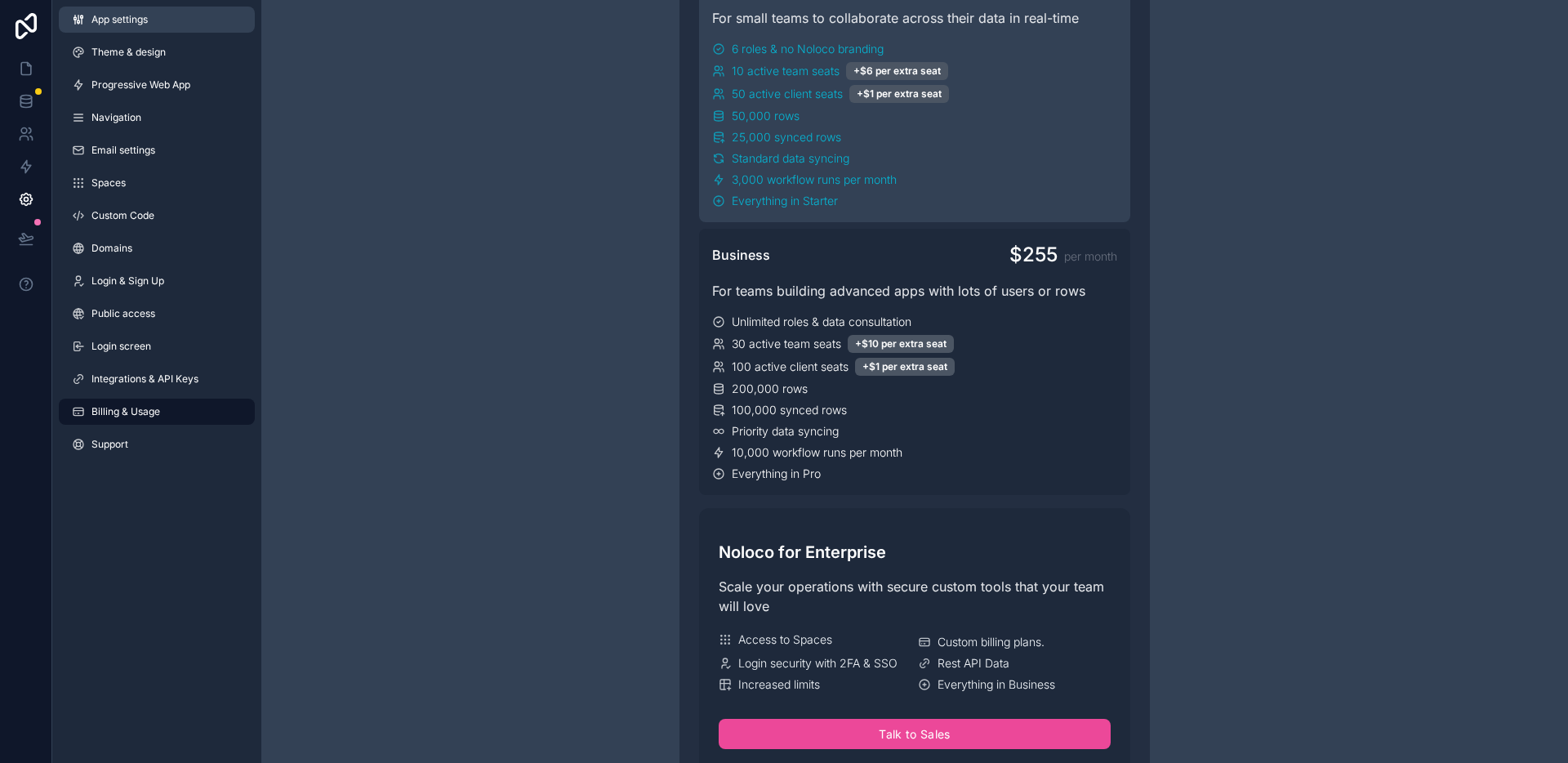 click on "App settings" at bounding box center (157, 20) 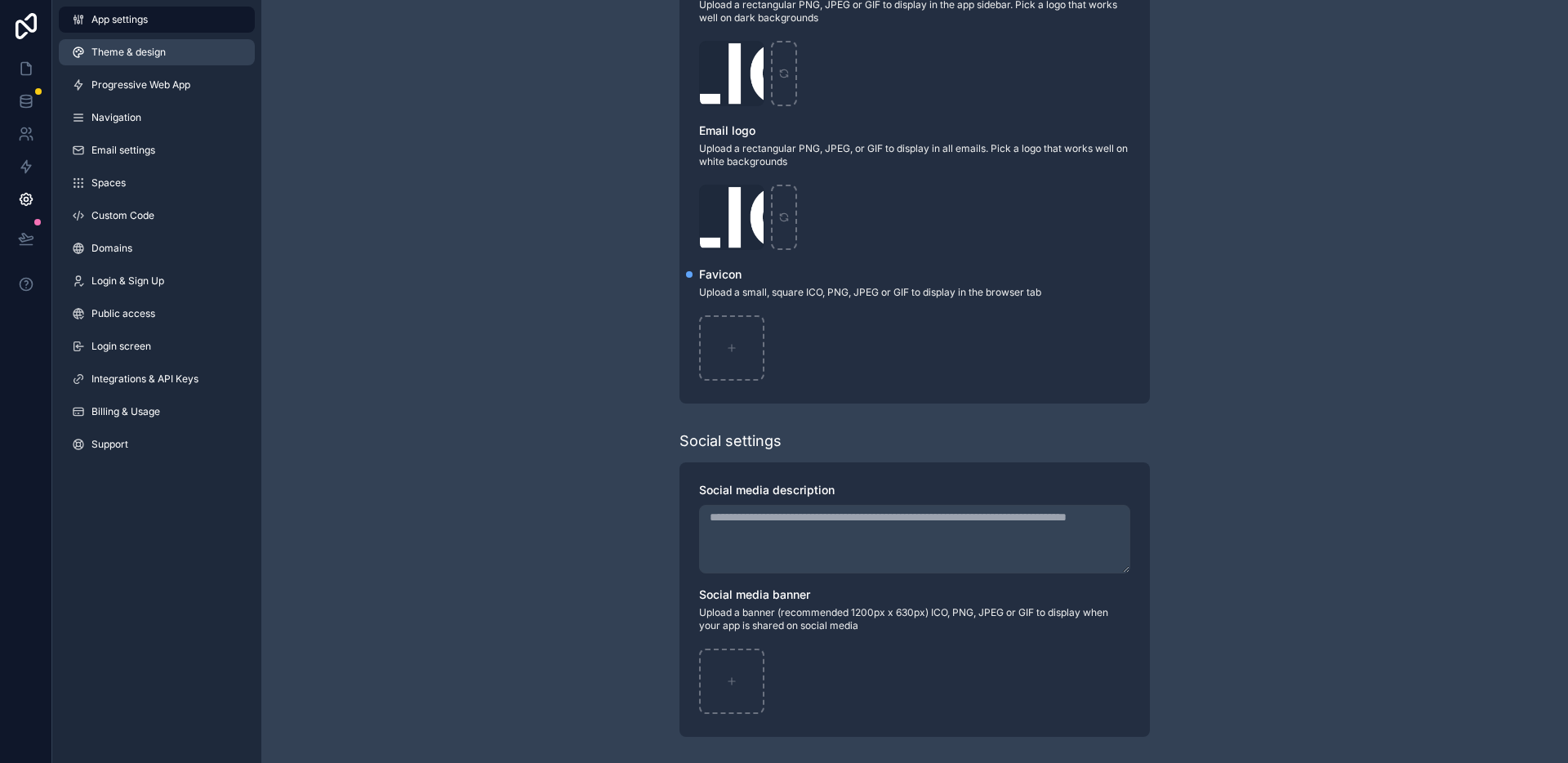 click on "Theme & design" at bounding box center (157, 52) 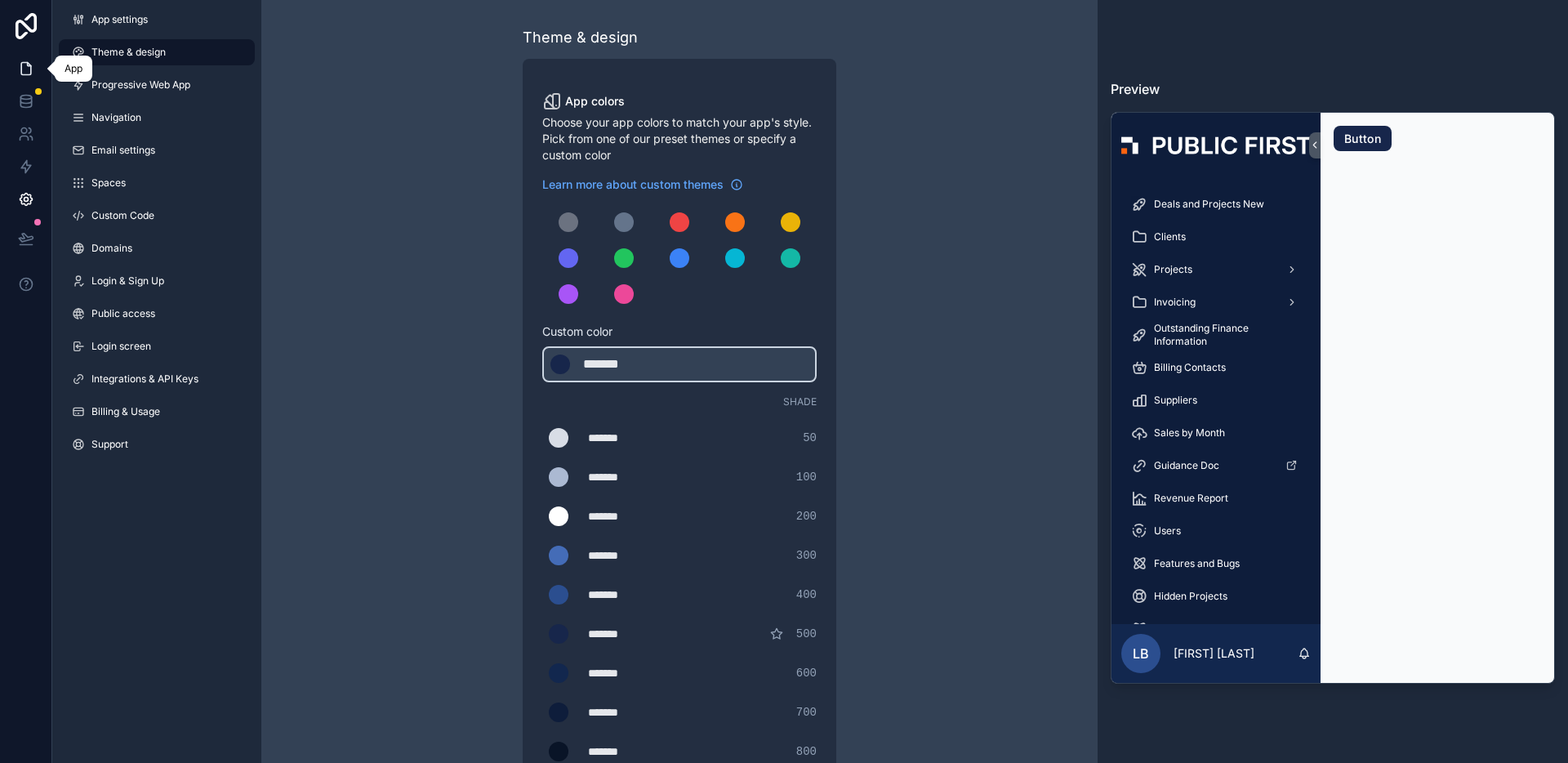 click 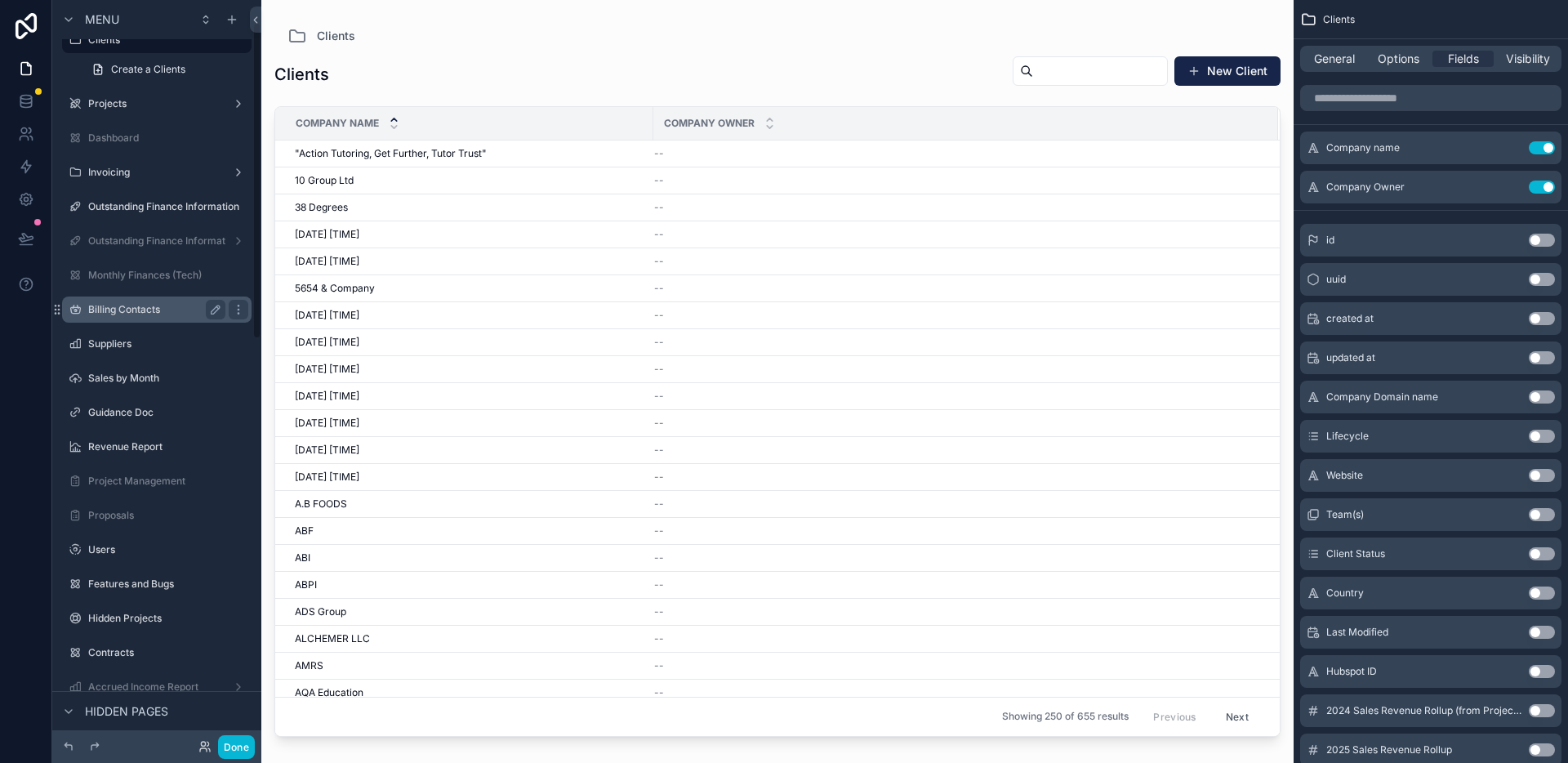 scroll, scrollTop: 0, scrollLeft: 0, axis: both 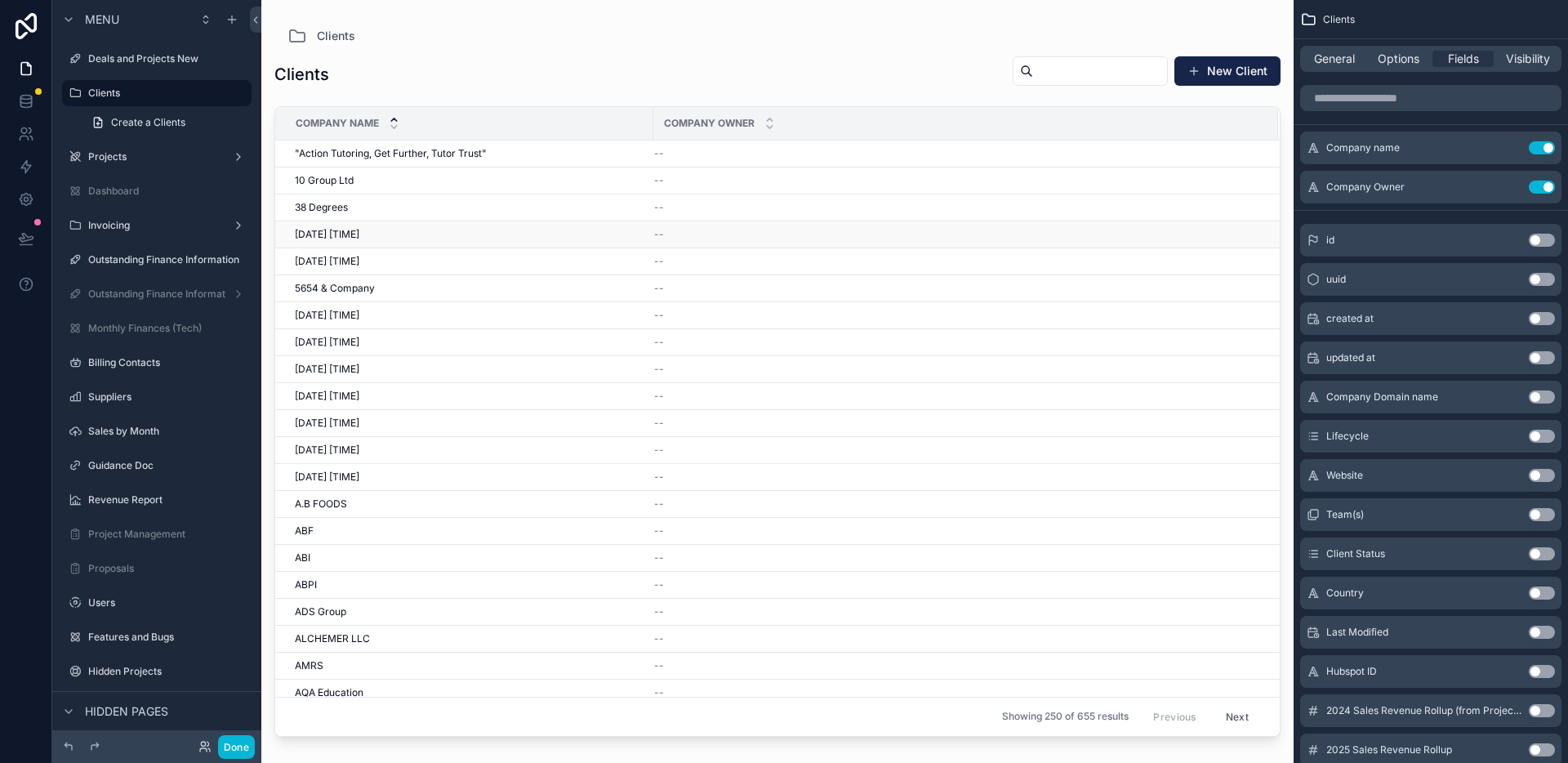 click on "[DATE] [TIME] [DATE] [TIME]" at bounding box center [469, 234] 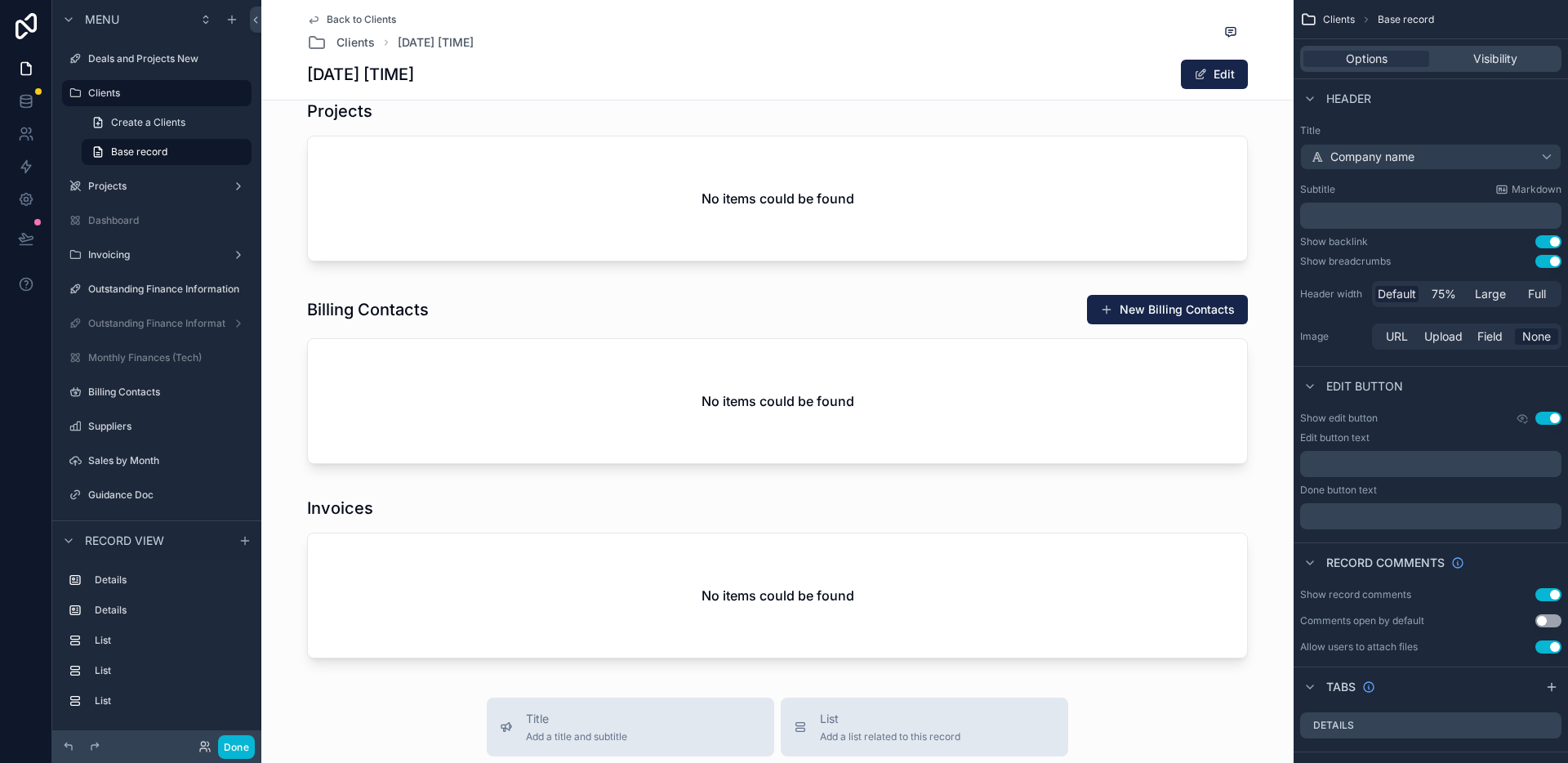 scroll, scrollTop: 0, scrollLeft: 0, axis: both 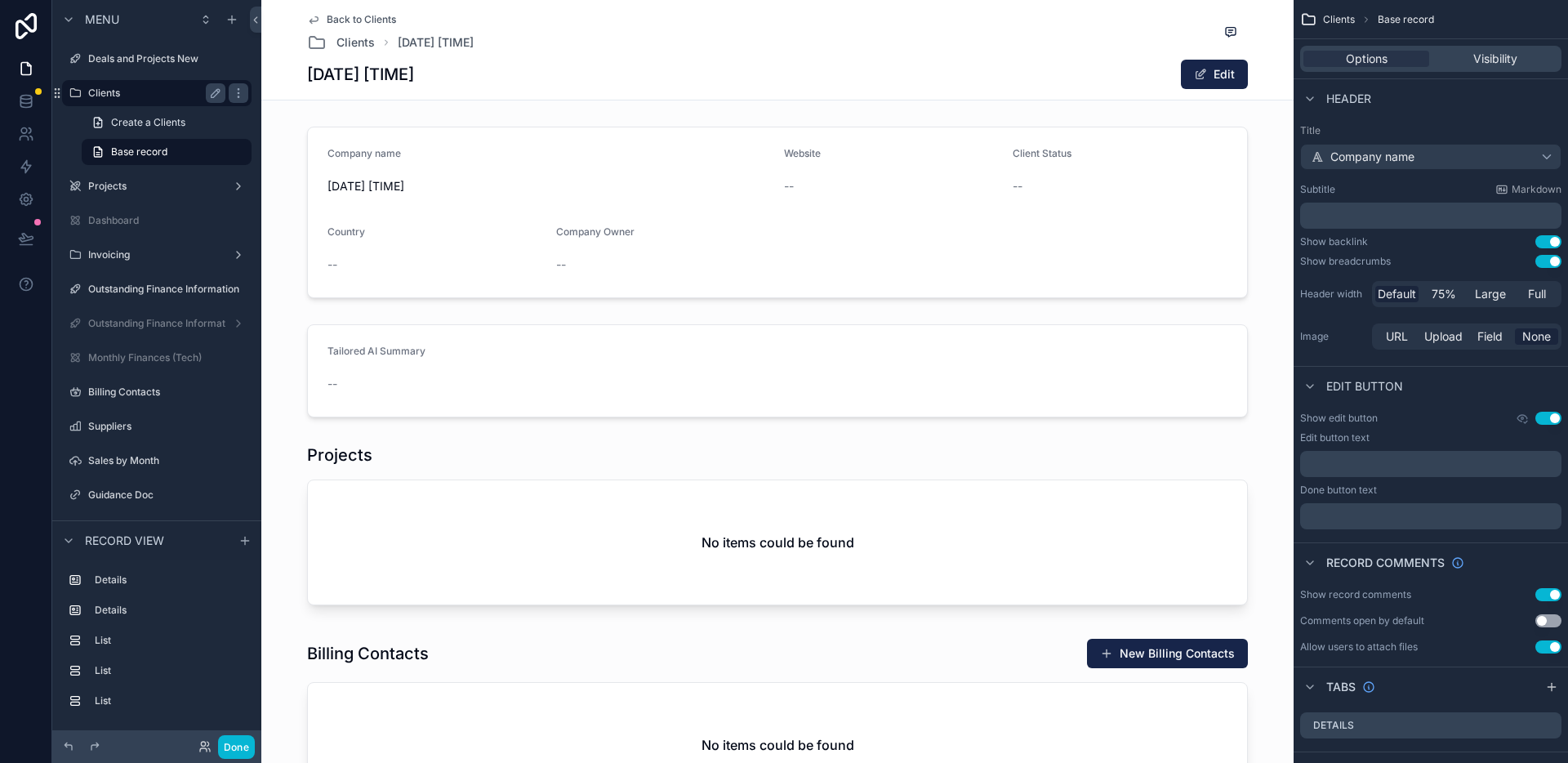 click on "Clients" at bounding box center (157, 93) 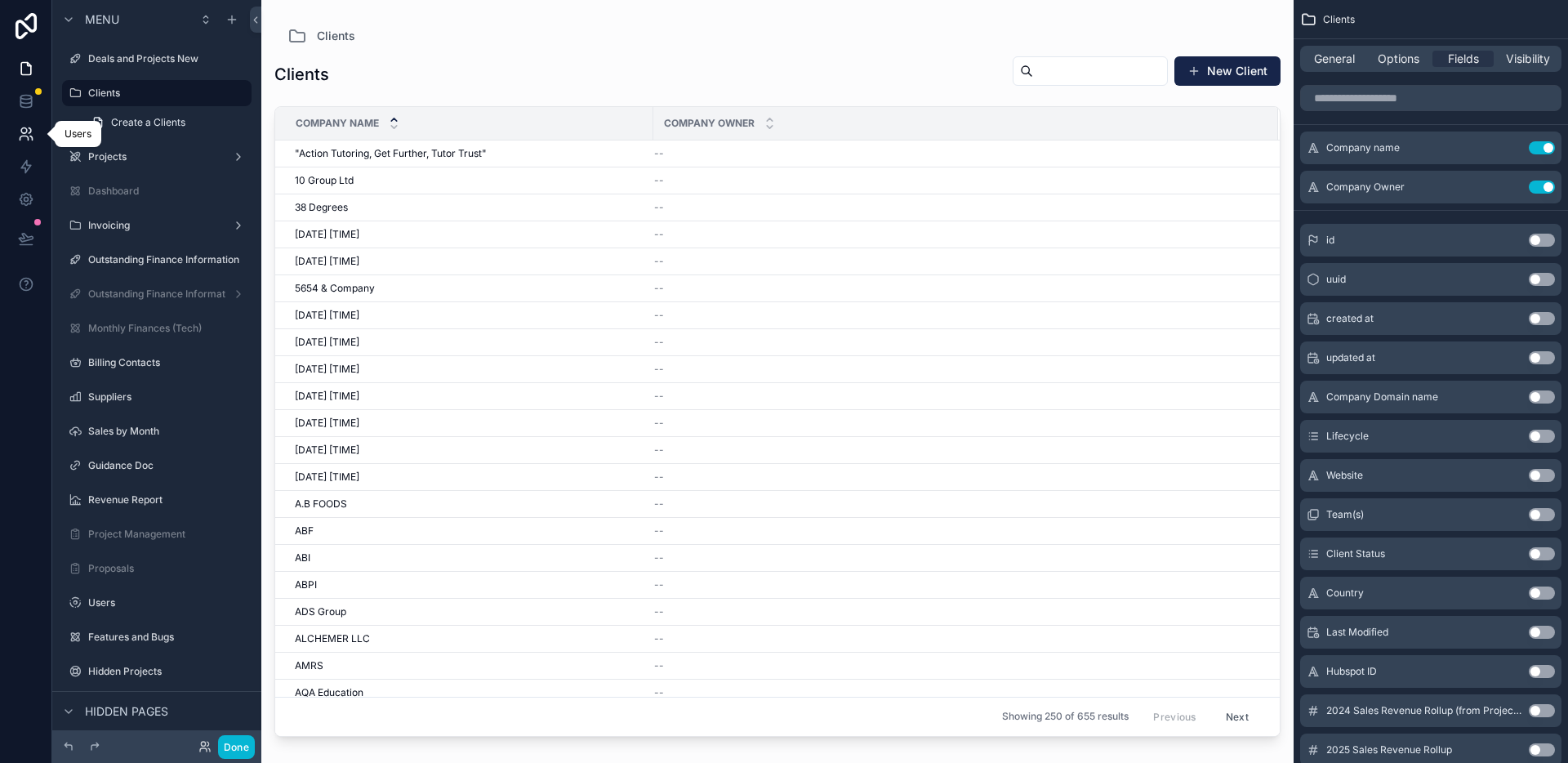 click at bounding box center (25, 134) 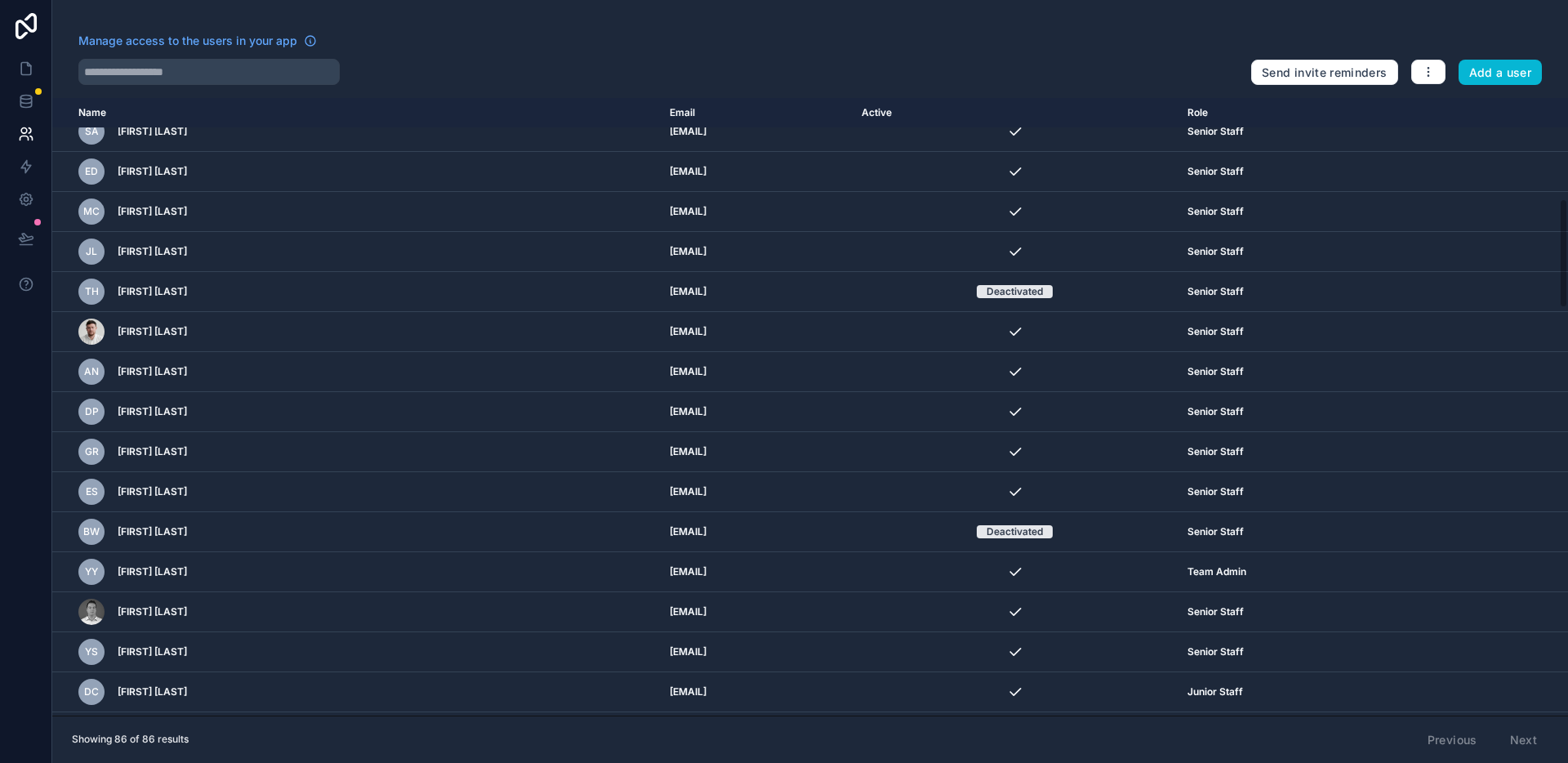 scroll, scrollTop: 0, scrollLeft: 0, axis: both 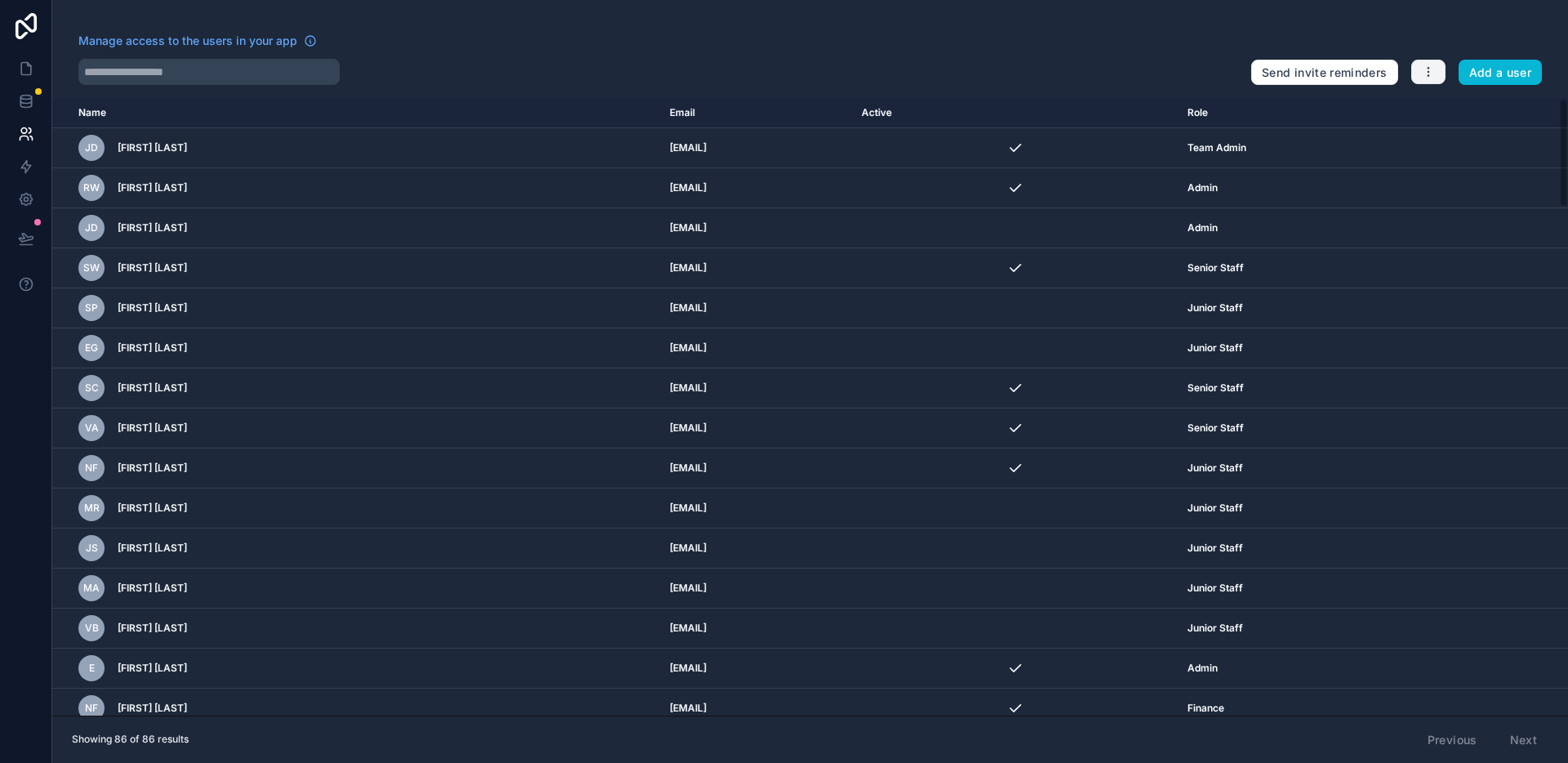 click 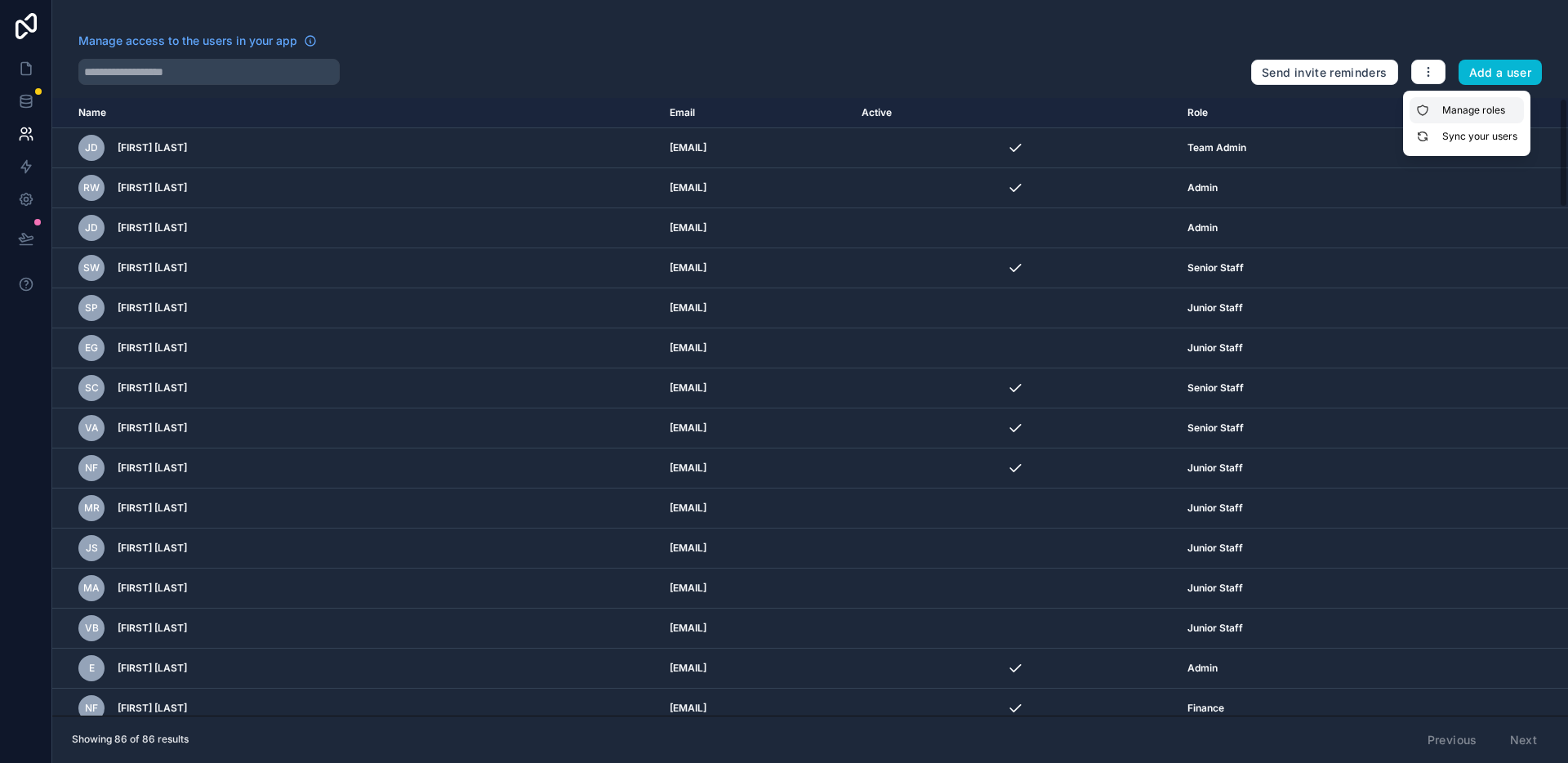 click on "Manage roles" at bounding box center (1467, 110) 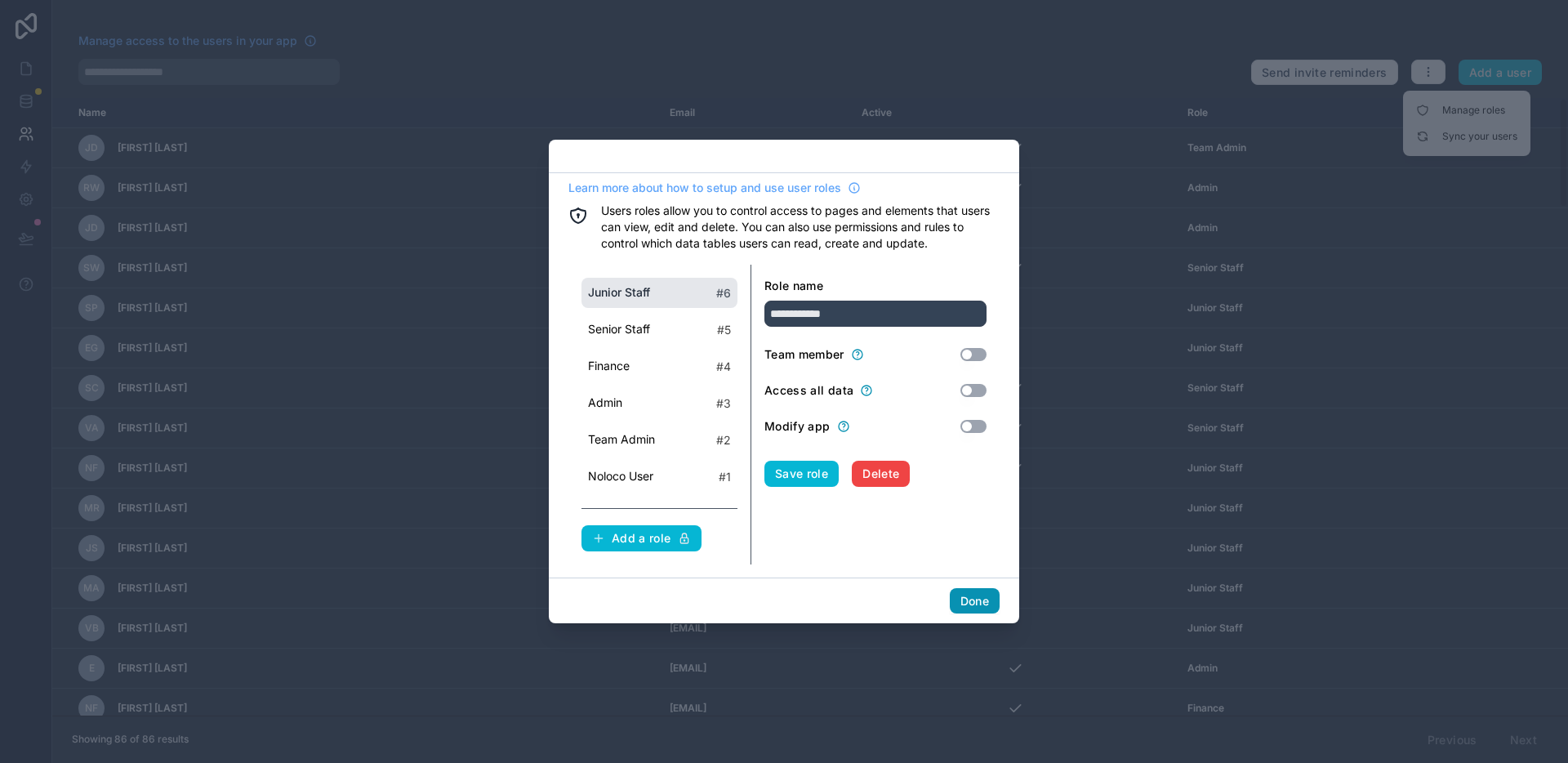 click on "Done" at bounding box center (974, 601) 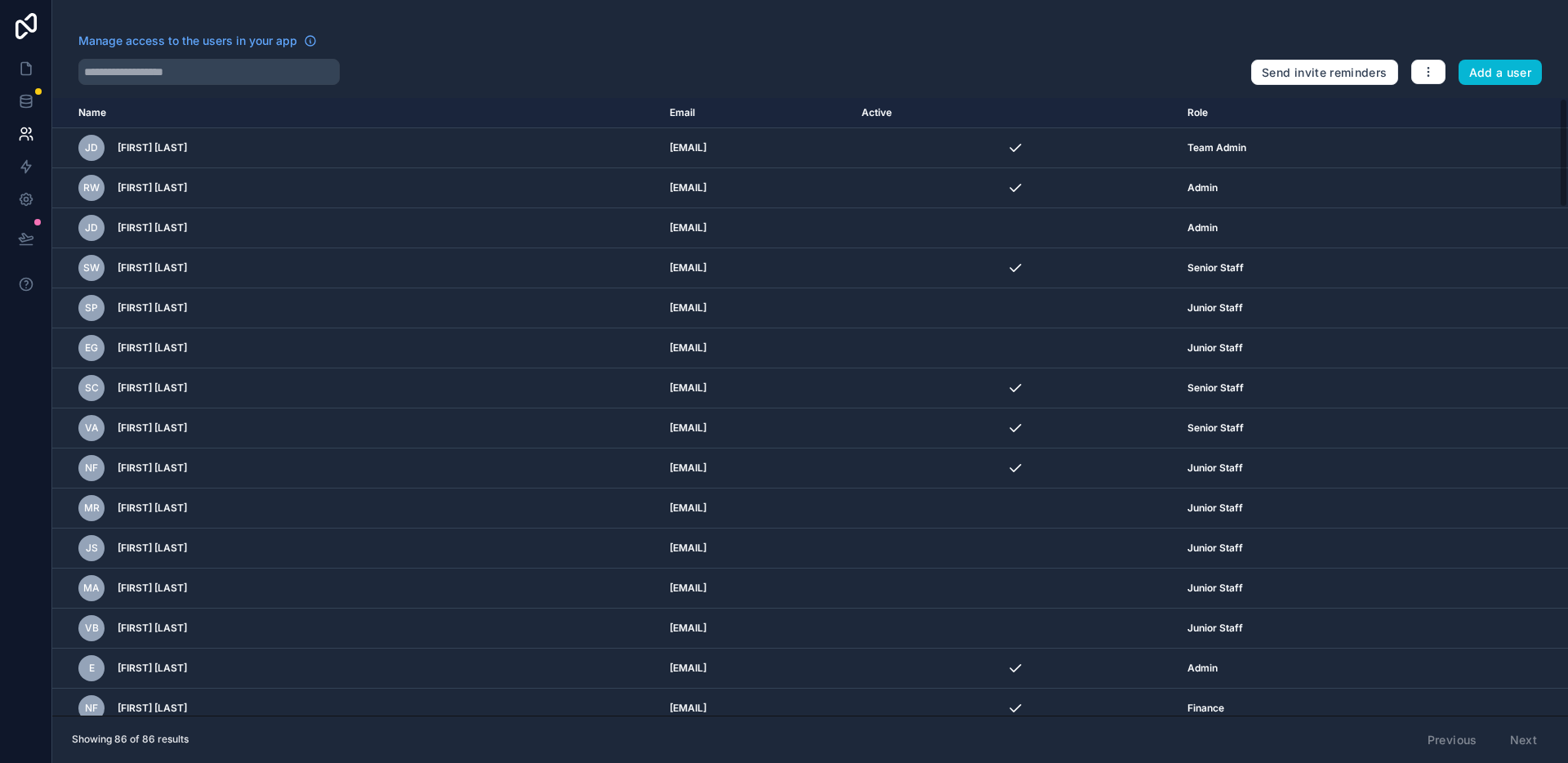 click on "Manage access to the users in your app Send invite reminders Add a user Name Email Active Role userTable.email JD [FIRST] [LAST] [EMAIL] Team Admin RW [FIRST] [LAST] [EMAIL] Admin JD [FIRST] [LAST] [EMAIL] Admin SW [FIRST] [LAST] [EMAIL] Senior Staff SP [FIRST] [LAST] [EMAIL] Junior Staff EG [FIRST] [LAST] [EMAIL] Junior Staff SC [FIRST] [LAST] [EMAIL] Senior Staff VA [FIRST] [LAST] [EMAIL] Senior Staff NF [FIRST] [LAST] [EMAIL] Junior Staff MR [FIRST] [LAST] [EMAIL] Junior Staff JS [FIRST] [LAST] [EMAIL] Junior Staff MA [FIRST] [LAST] [EMAIL] Junior Staff VB [FIRST] [LAST] [EMAIL] Junior Staff E [FIRST] [LAST] [EMAIL] Admin NF [FIRST] [LAST] [EMAIL] Finance MC [FIRST] [LAST] [EMAIL]" at bounding box center (810, 382) 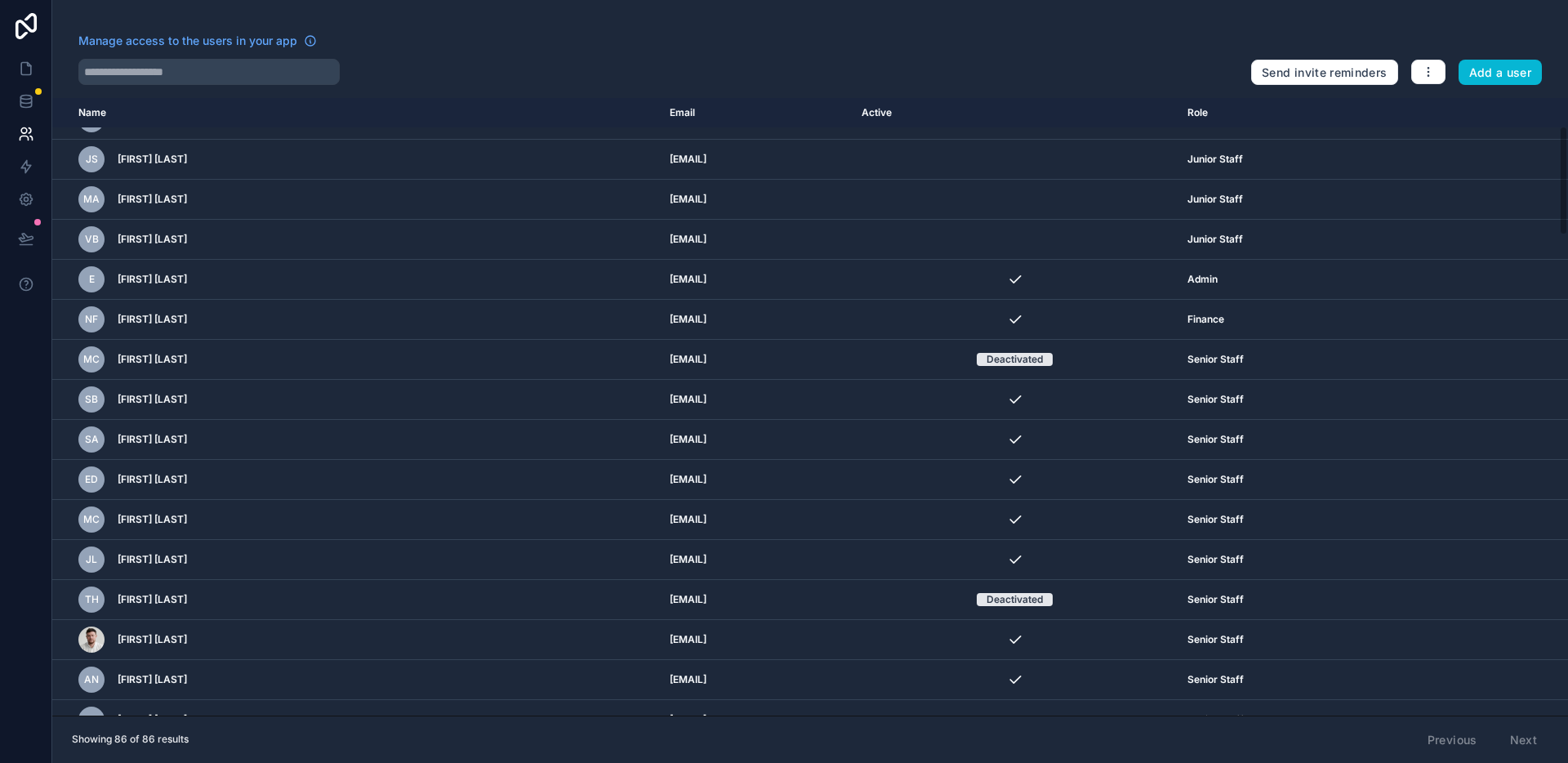 scroll, scrollTop: 0, scrollLeft: 0, axis: both 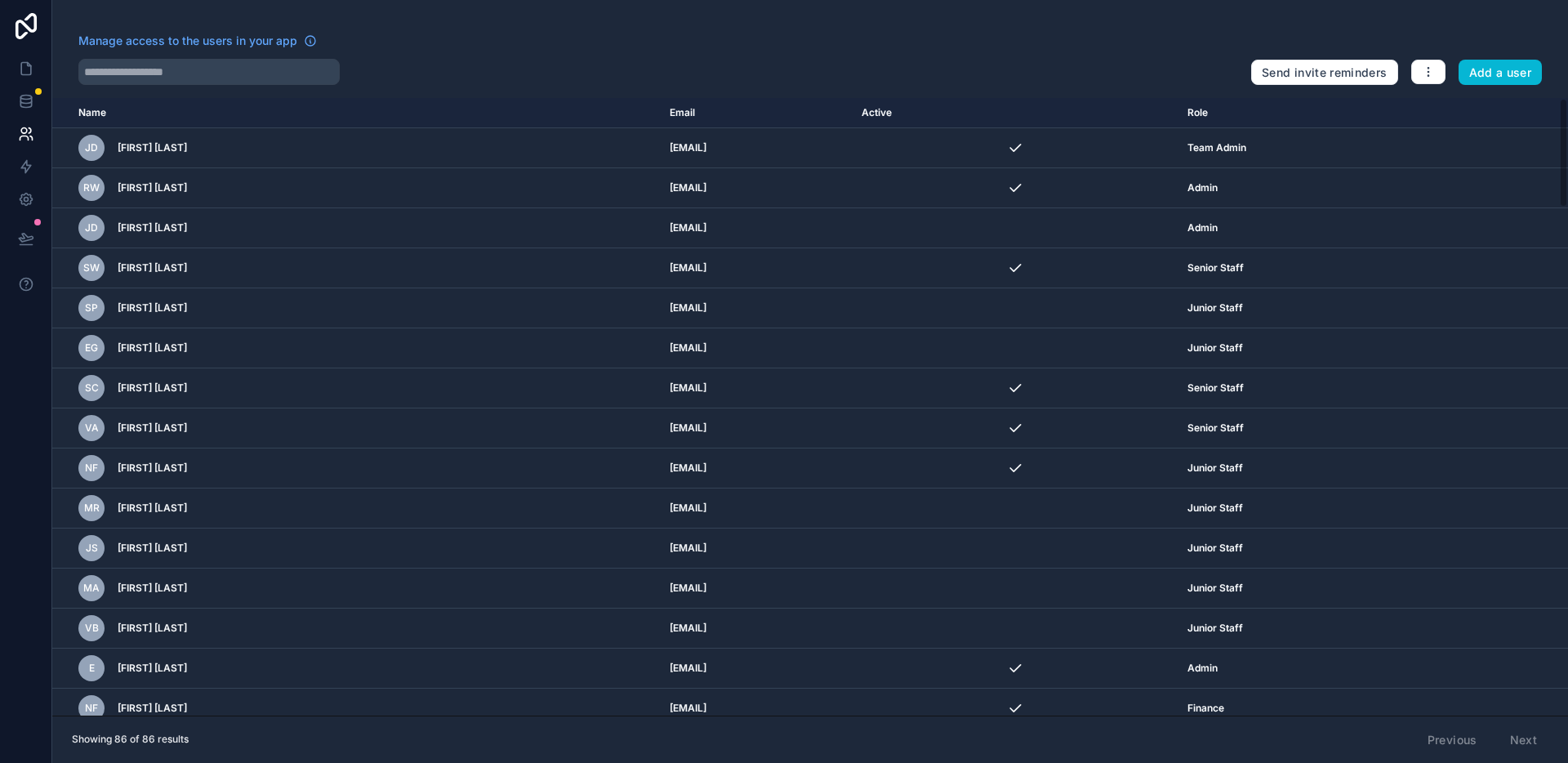 click at bounding box center [658, 72] 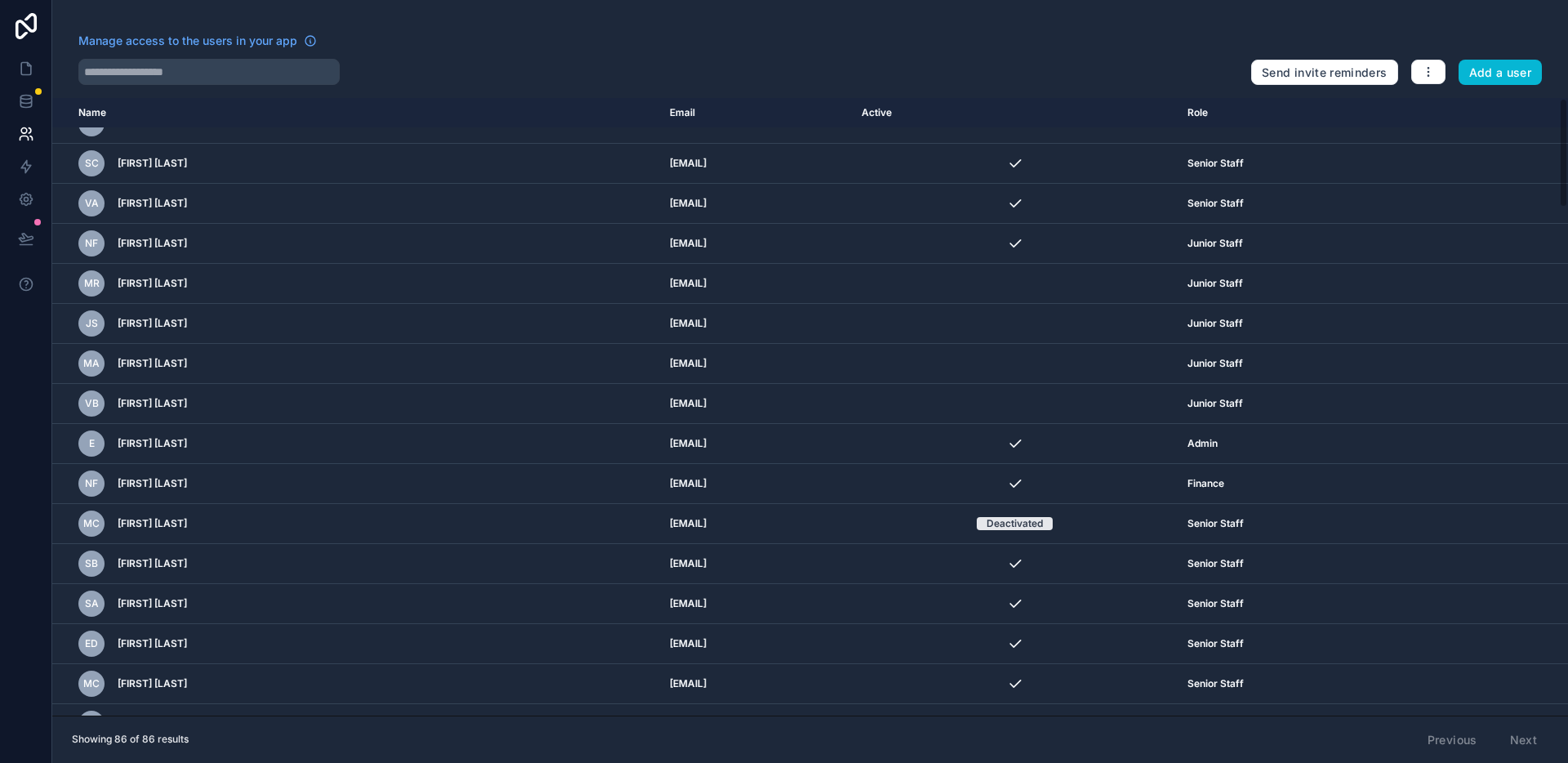 scroll, scrollTop: 0, scrollLeft: 0, axis: both 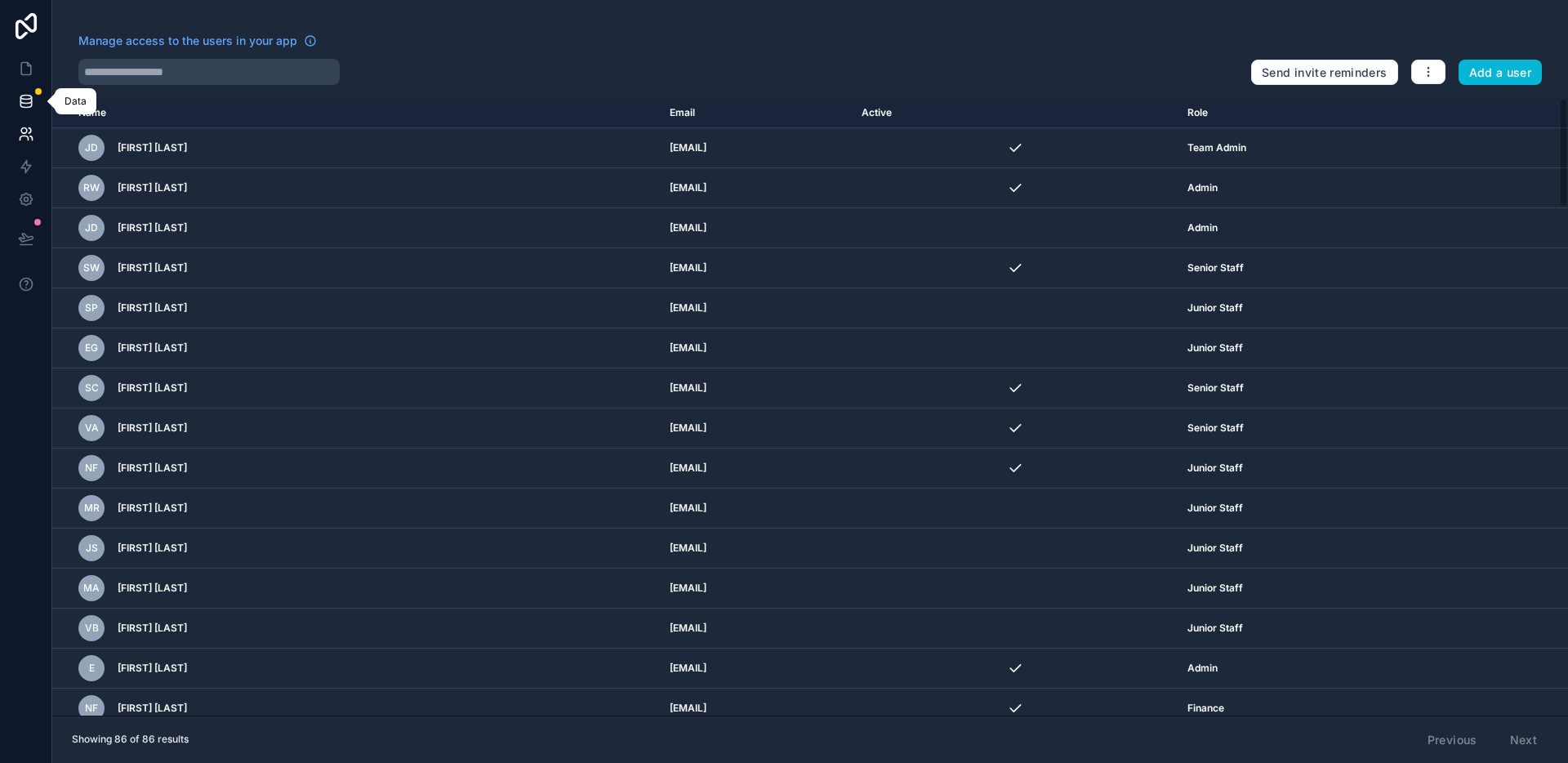 click 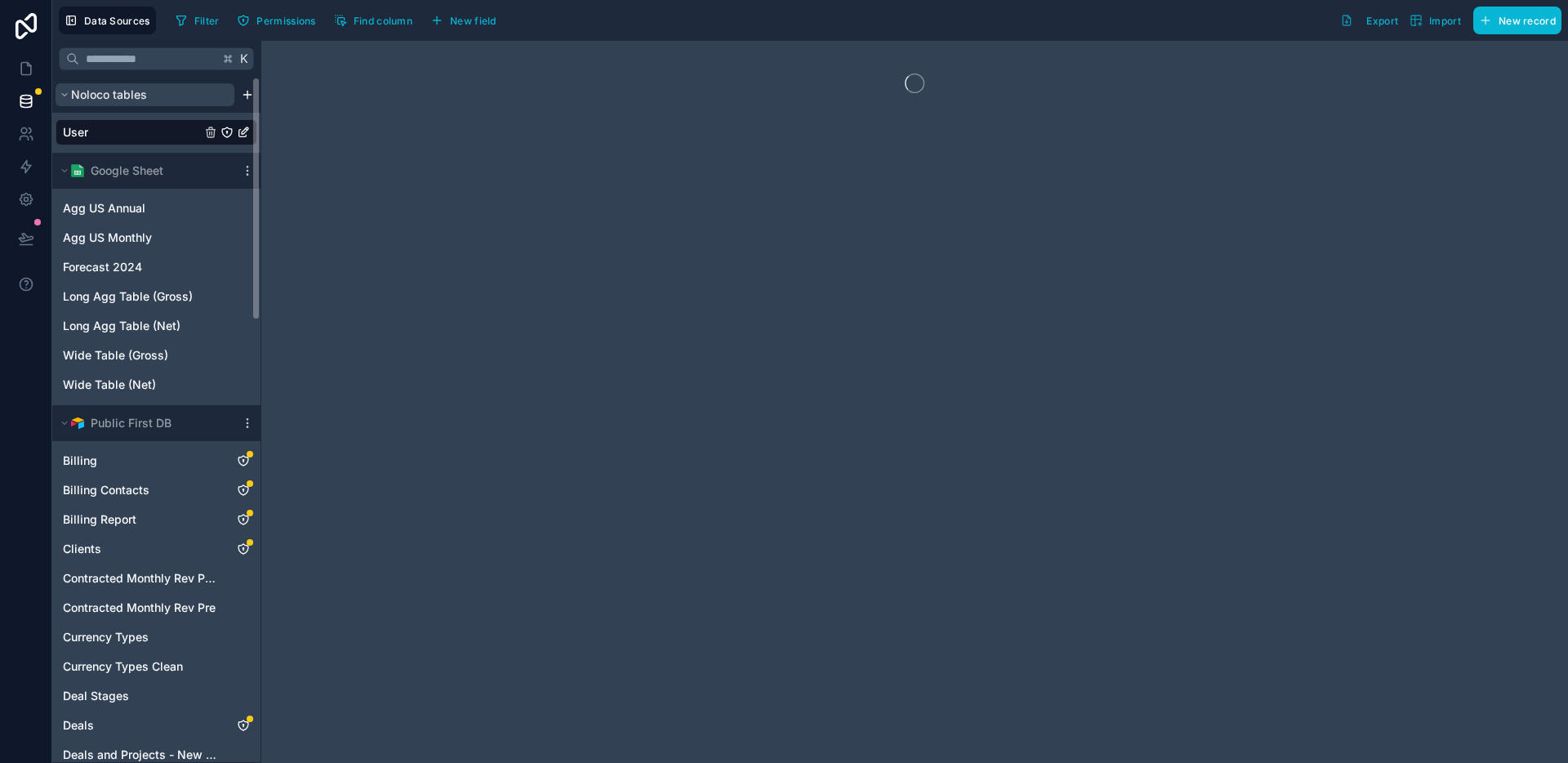 click on "Noloco tables" at bounding box center (109, 95) 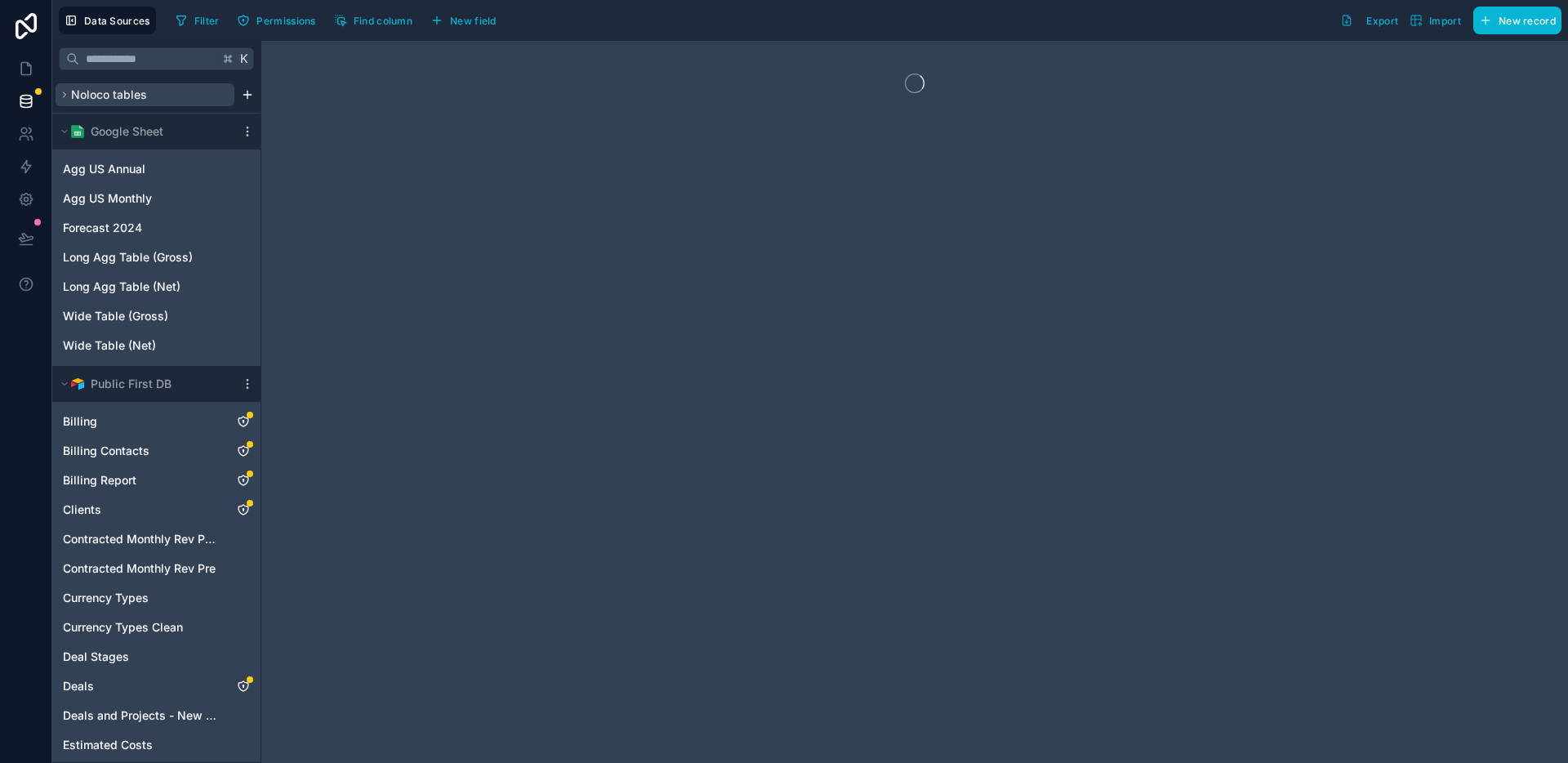 click on "Noloco tables" at bounding box center [109, 95] 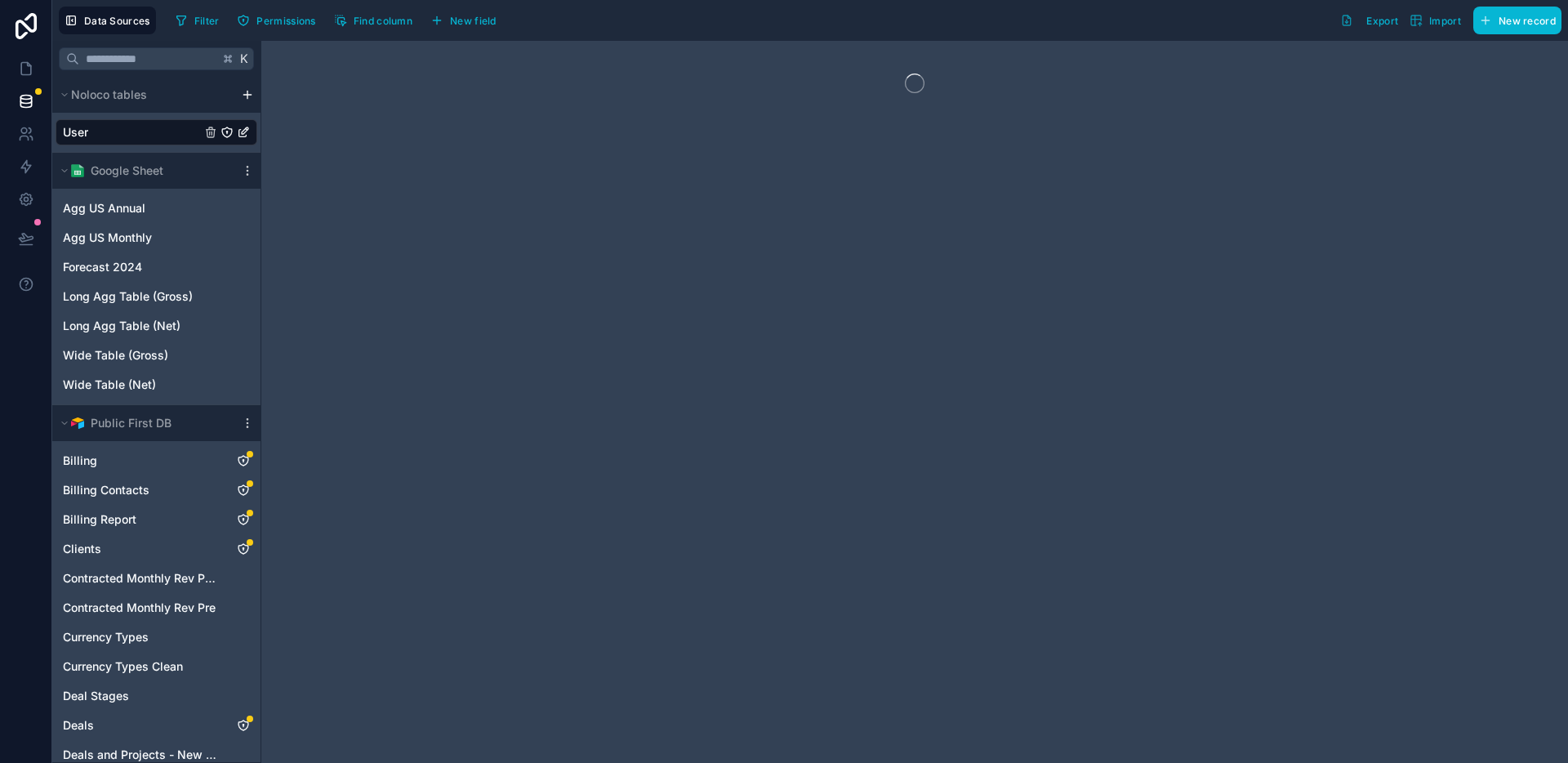 click on "User" at bounding box center [156, 132] 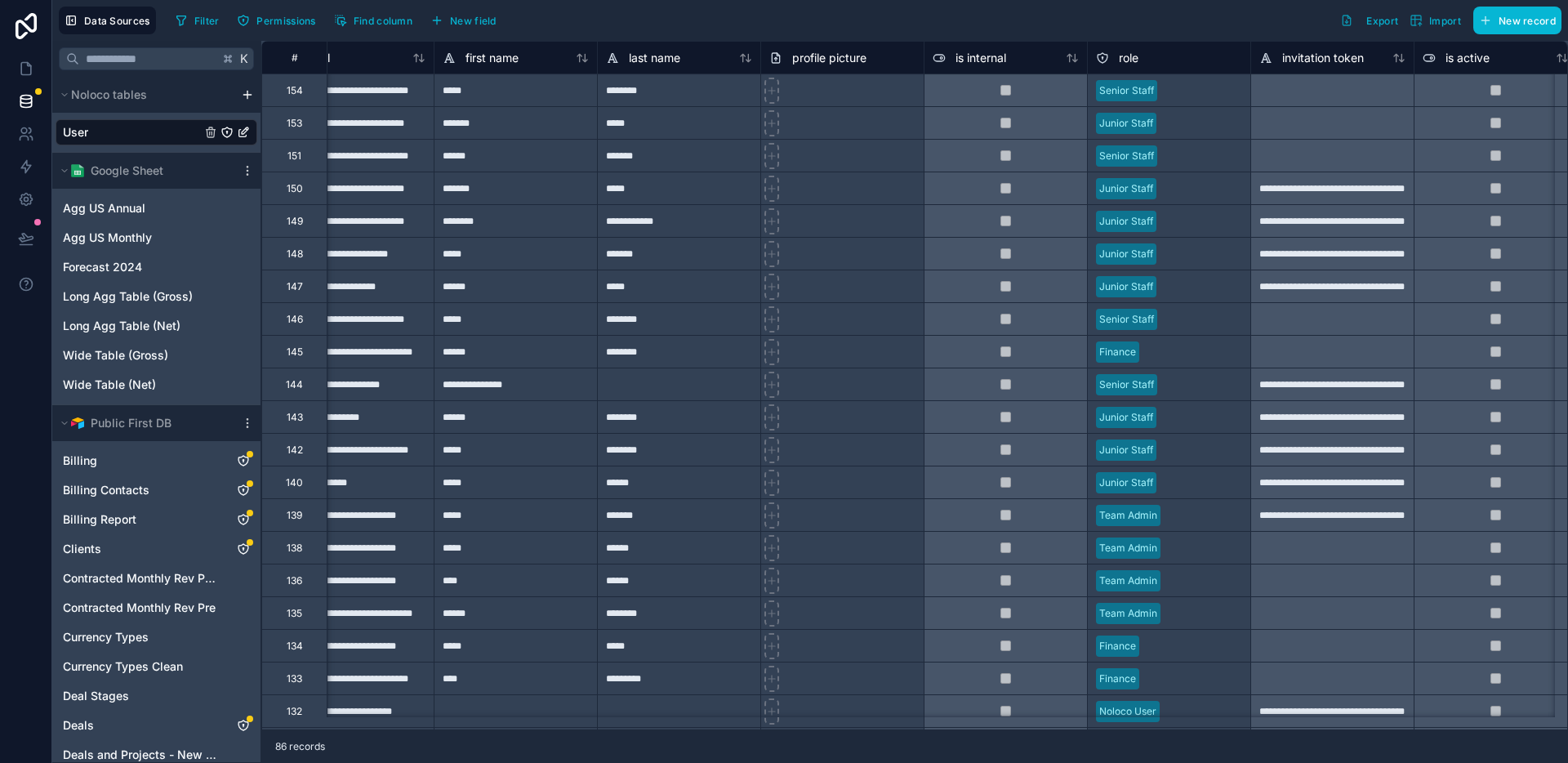 scroll, scrollTop: 0, scrollLeft: 0, axis: both 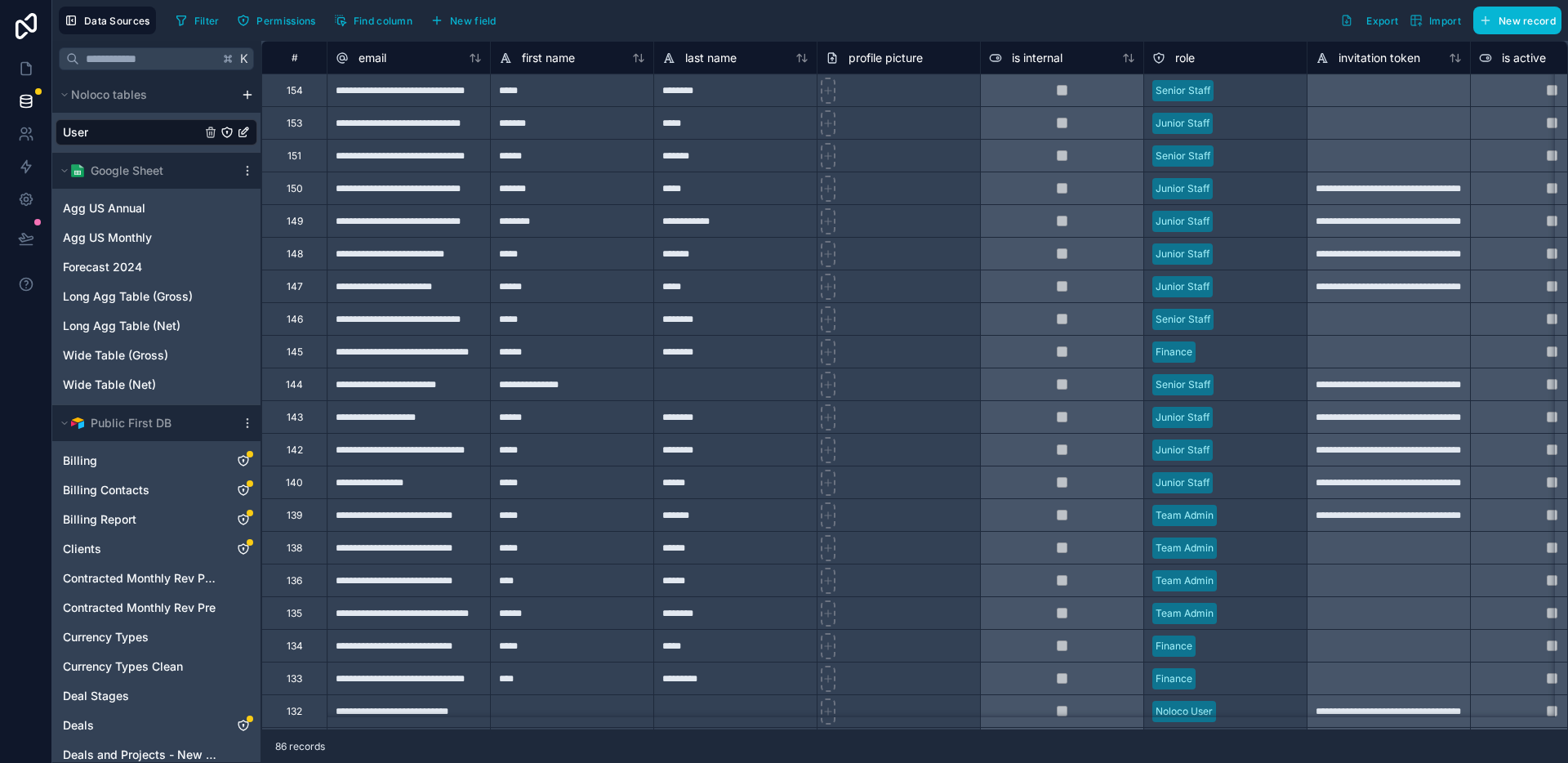 click on "**********" at bounding box center [408, 384] 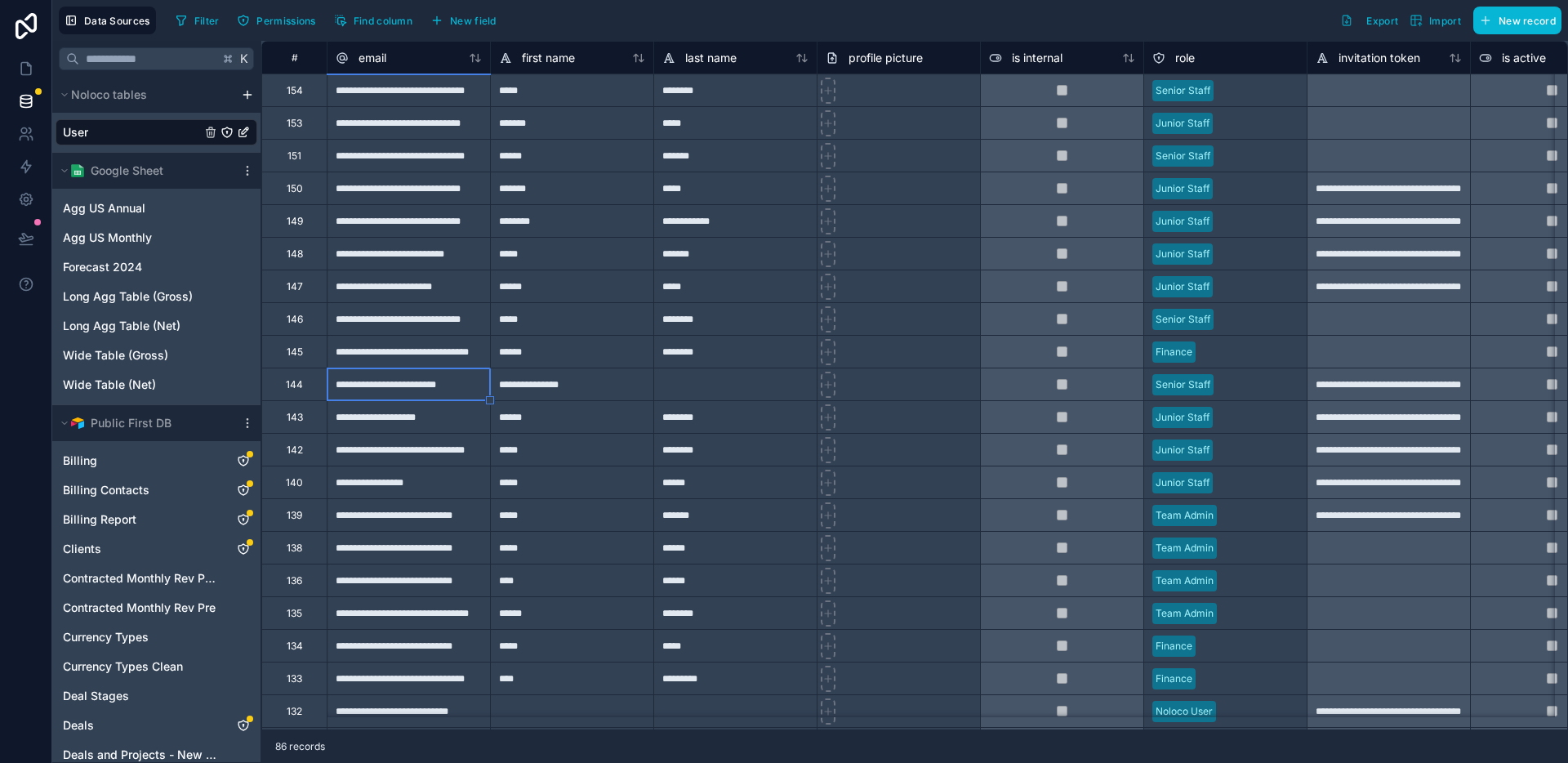 click on "**********" at bounding box center (572, 384) 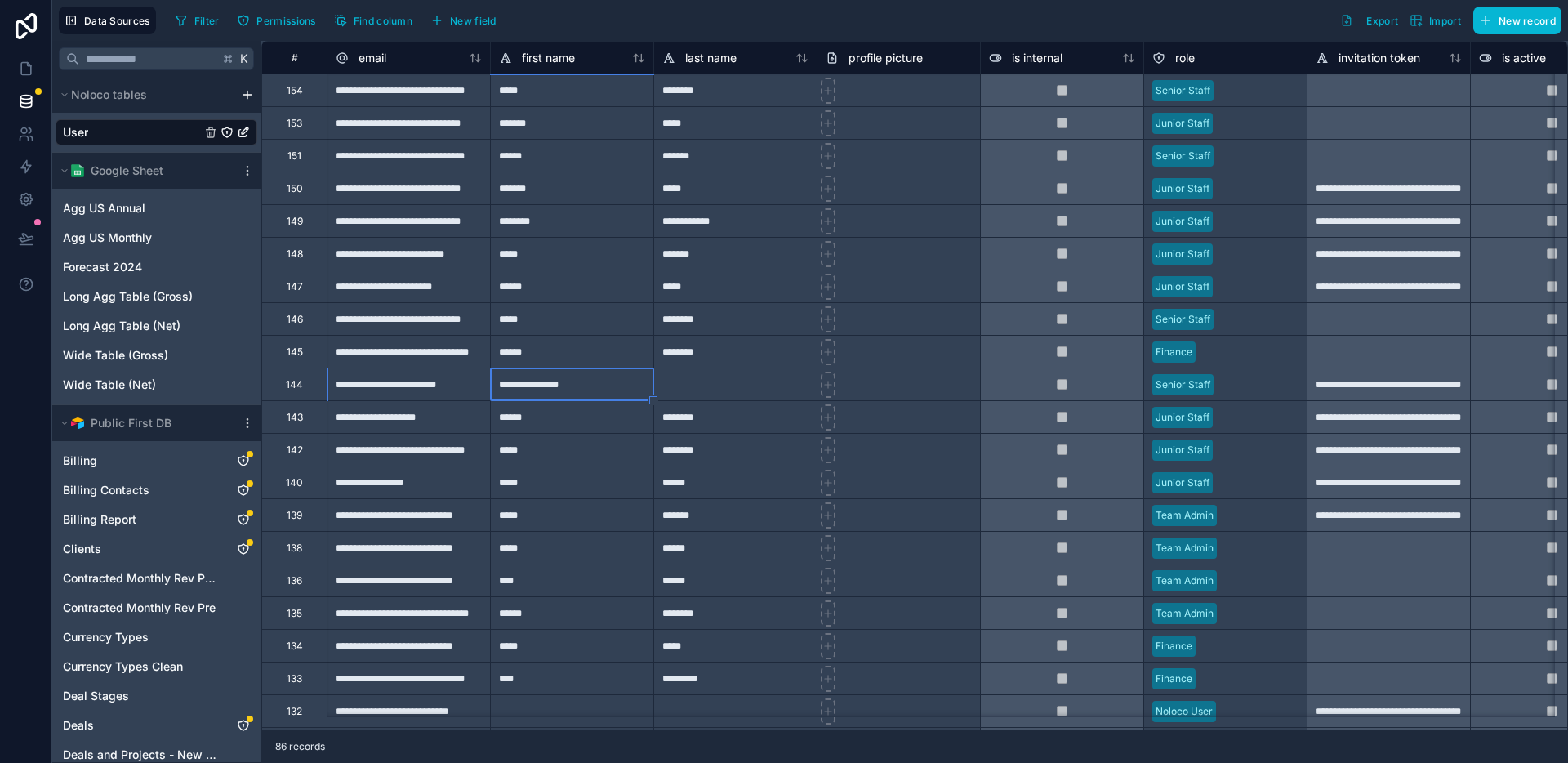 click on "******" at bounding box center [572, 417] 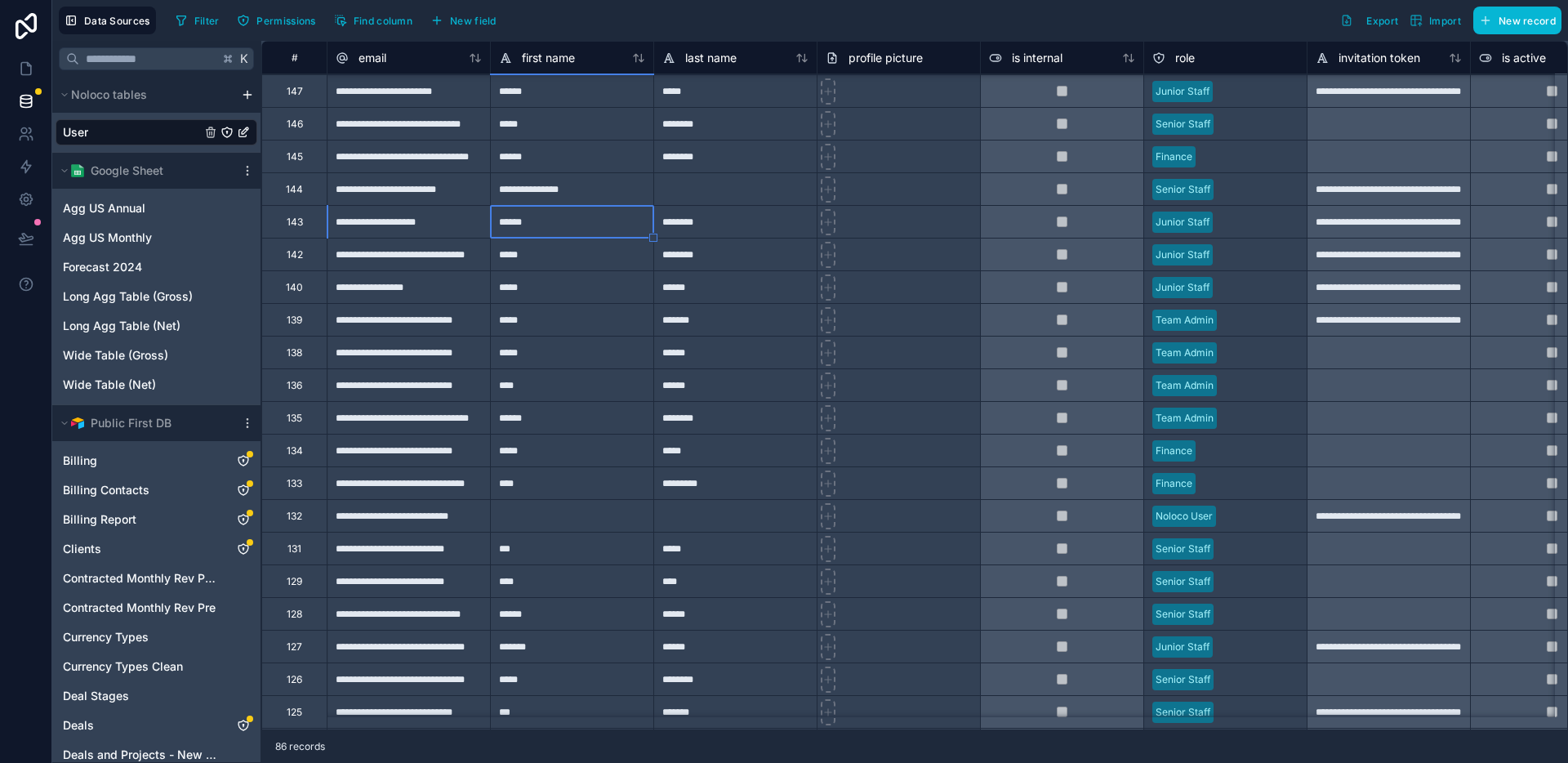 scroll, scrollTop: 198, scrollLeft: 0, axis: vertical 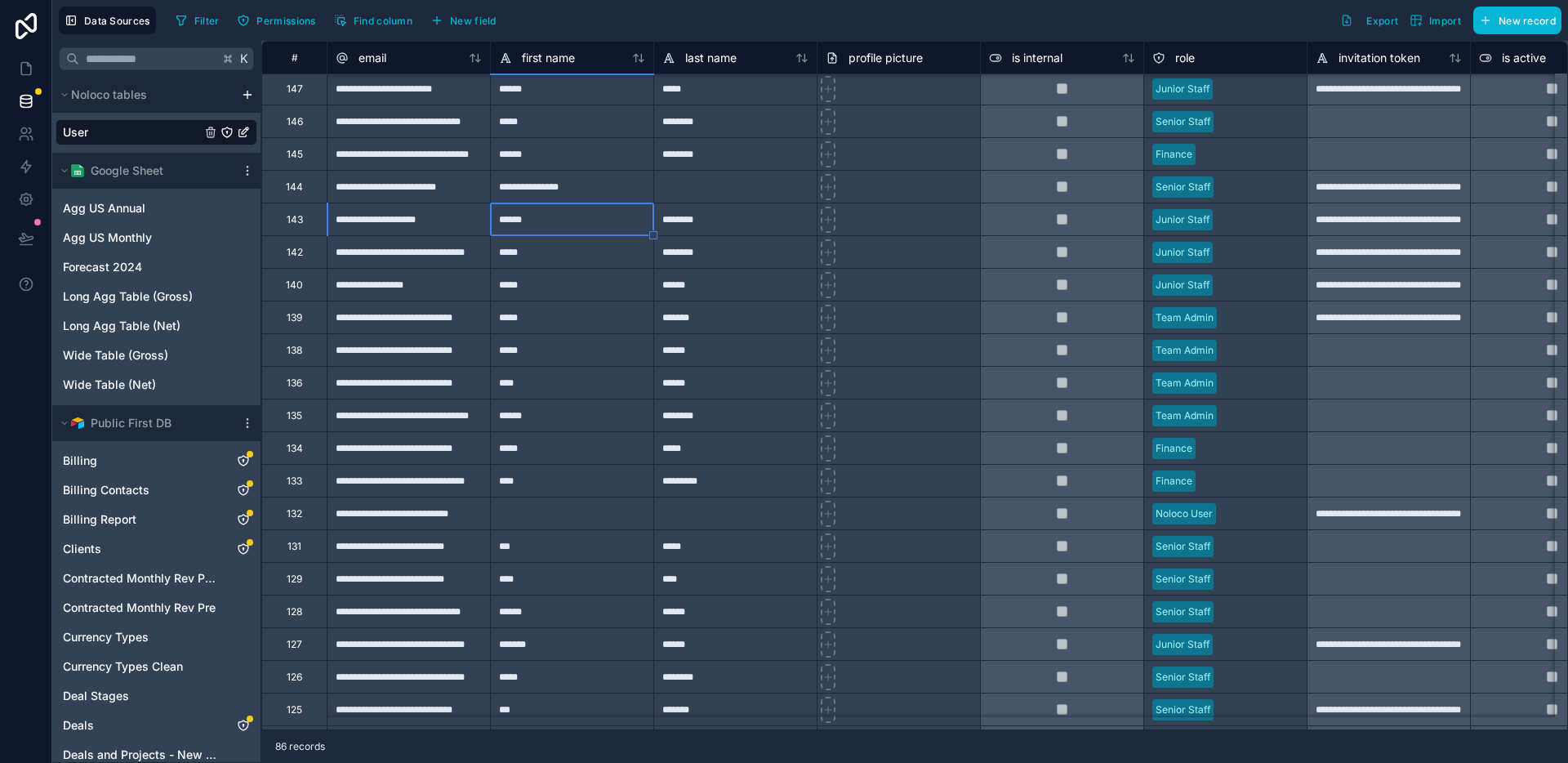 click on "********" at bounding box center [735, 415] 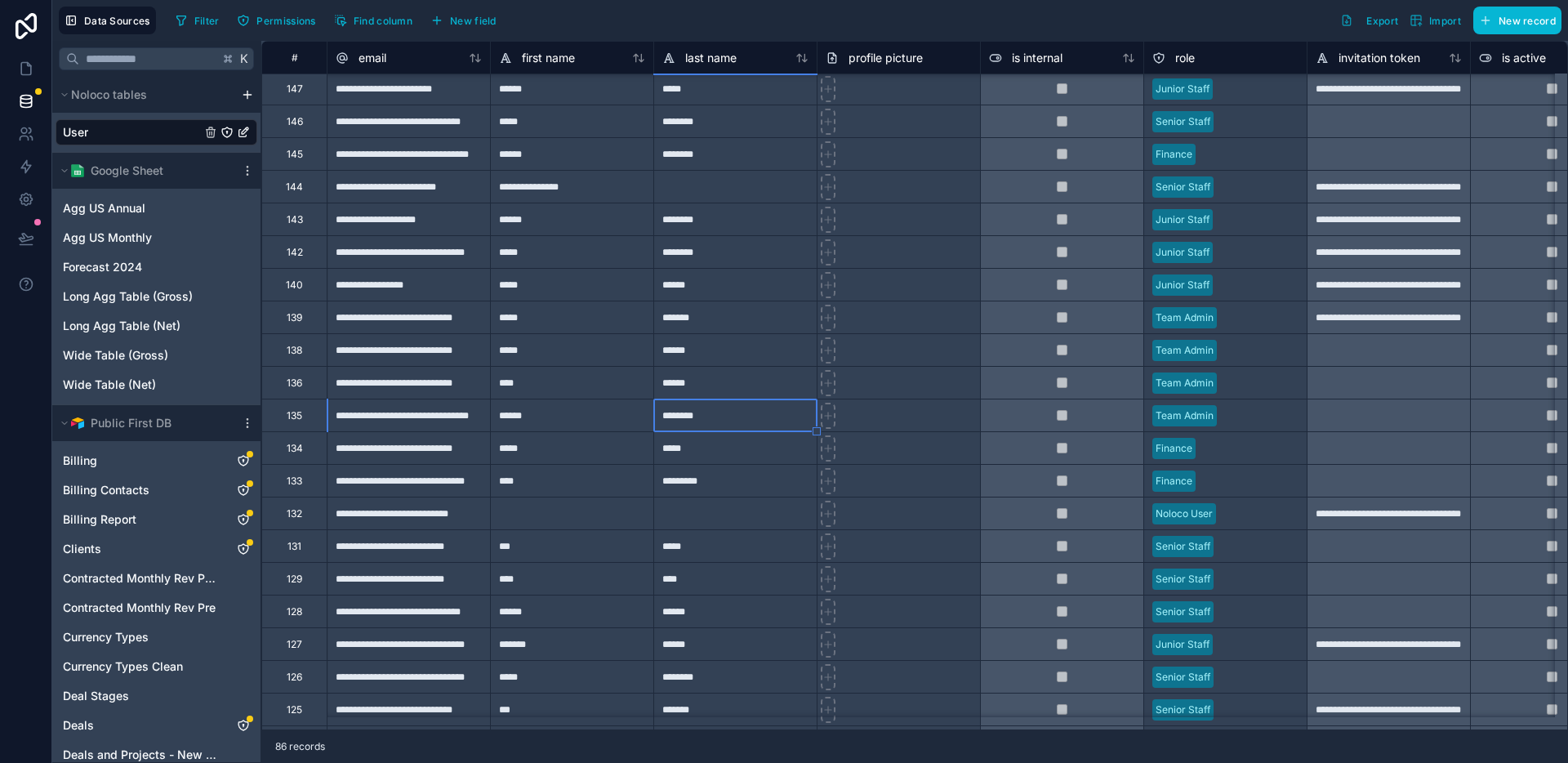 click at bounding box center [735, 513] 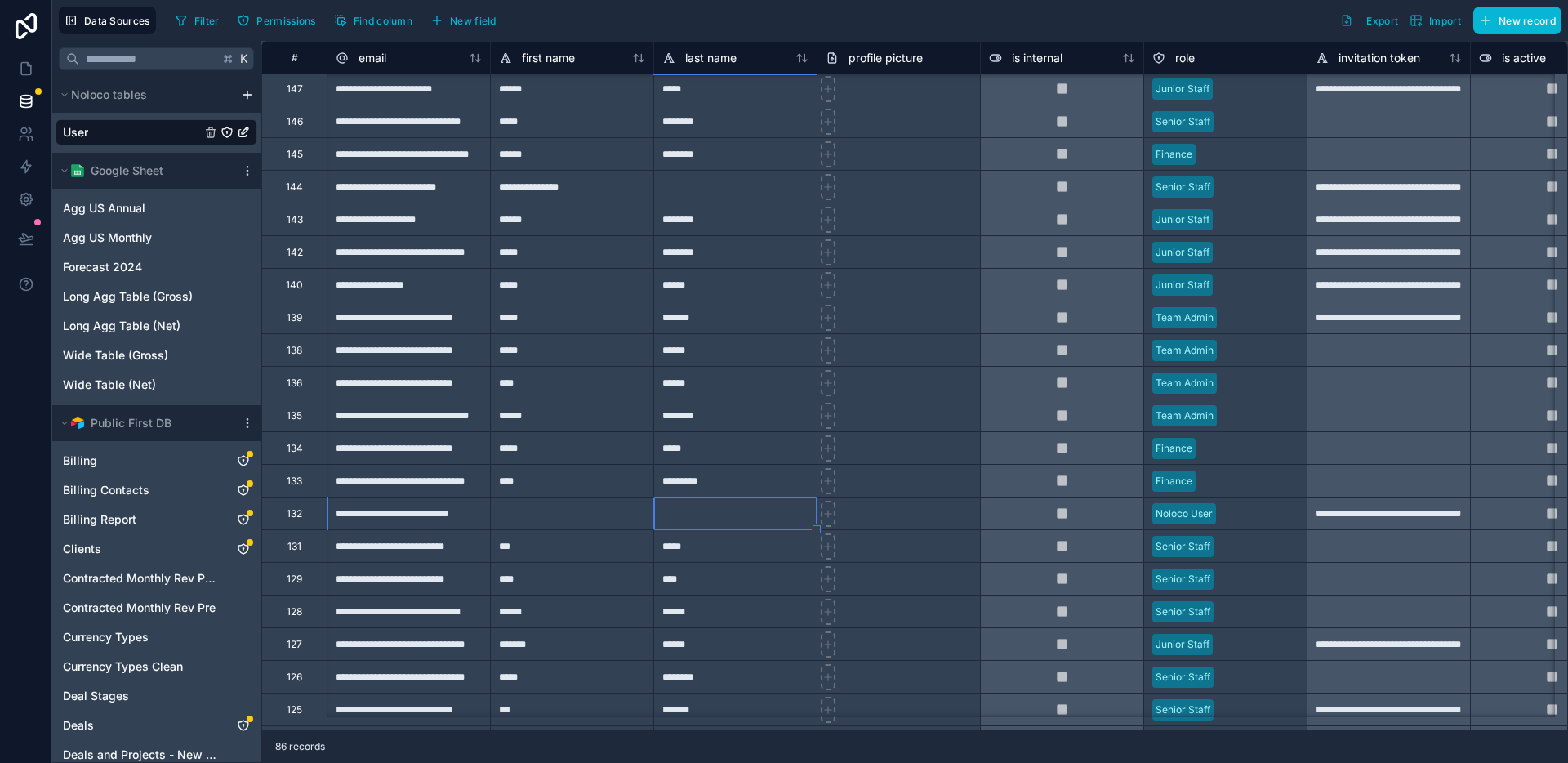 click at bounding box center [572, 513] 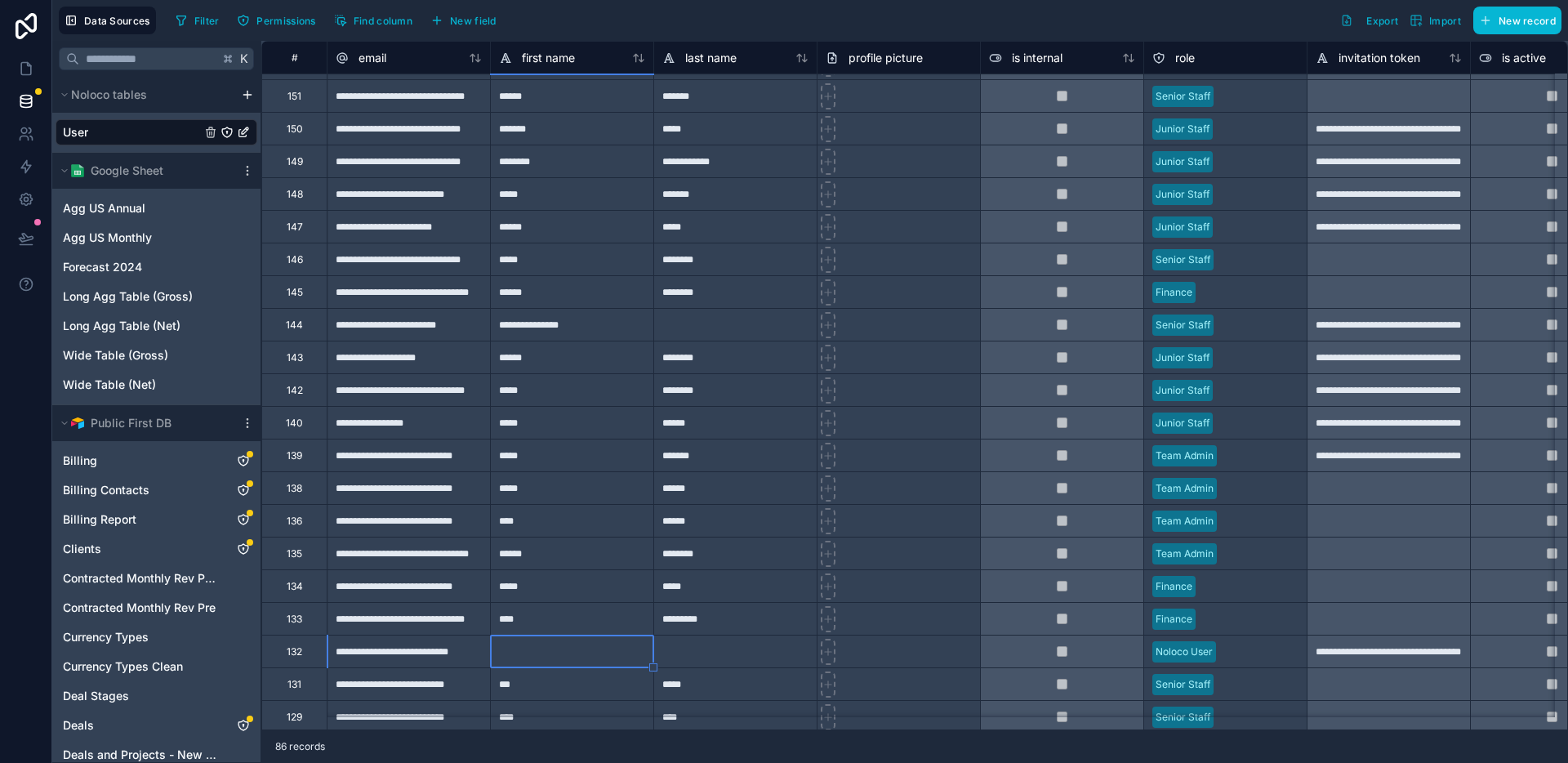 scroll, scrollTop: 0, scrollLeft: 0, axis: both 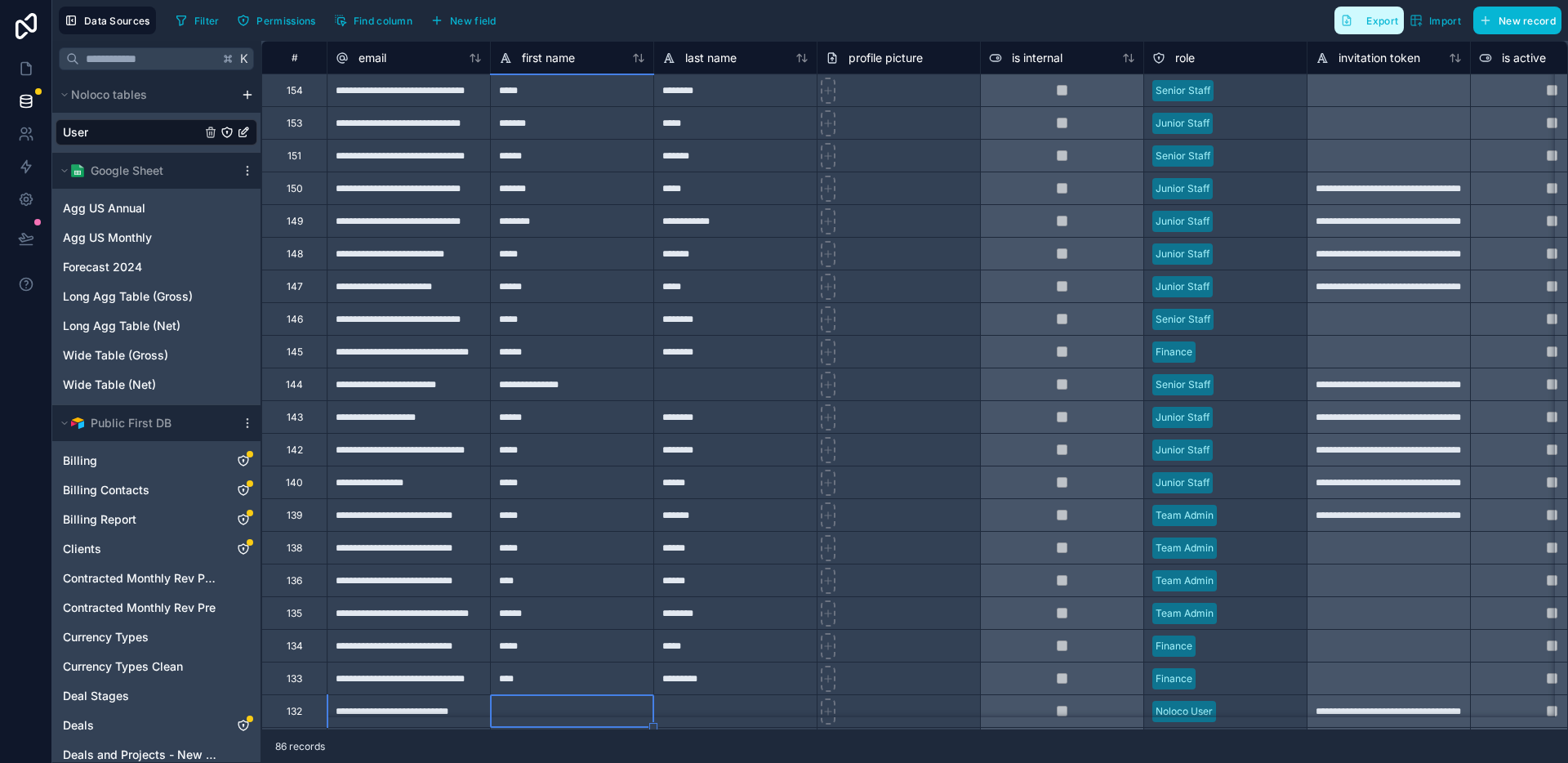 click on "Export" at bounding box center (1382, 20) 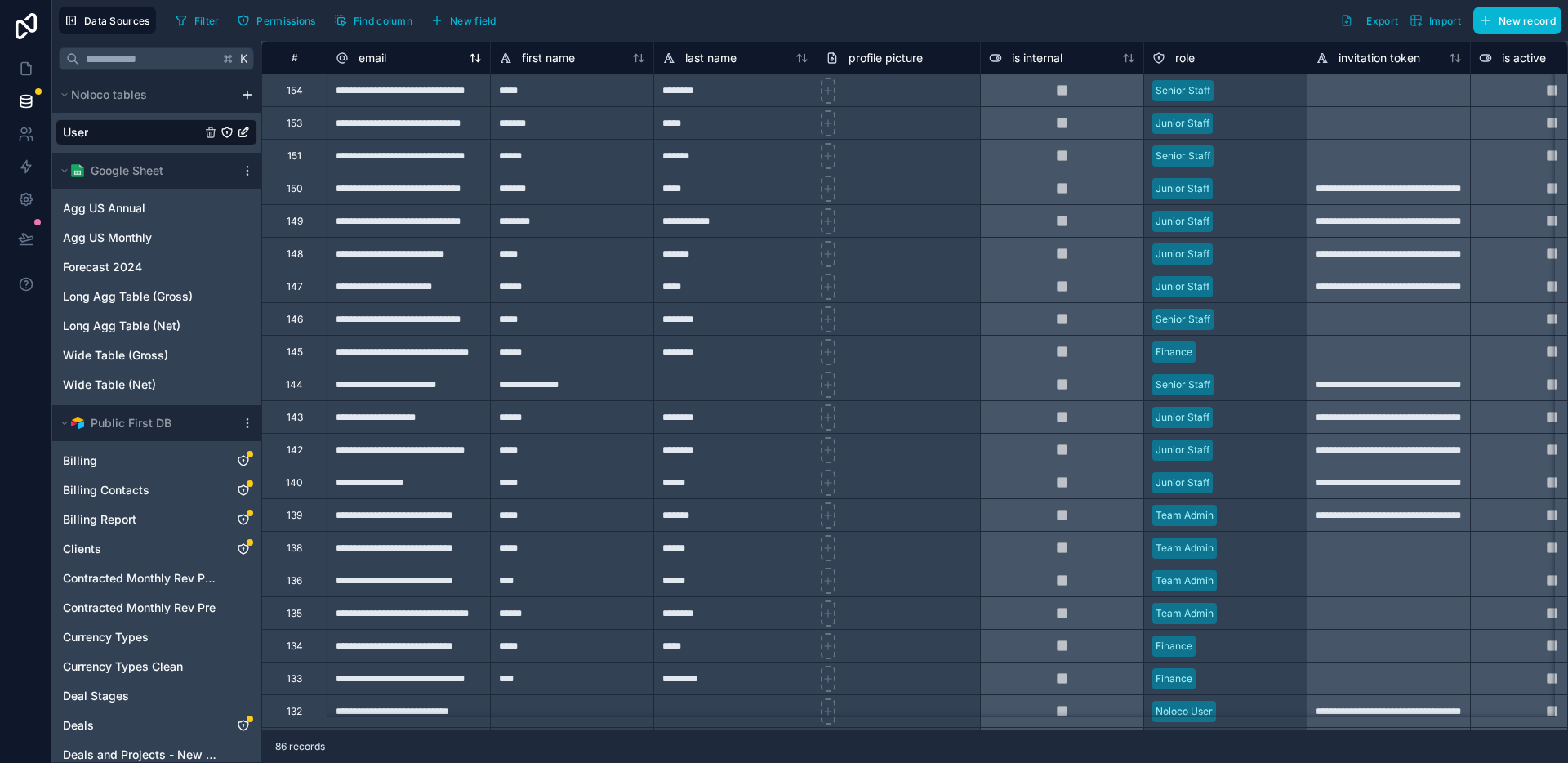 click on "email" at bounding box center [372, 58] 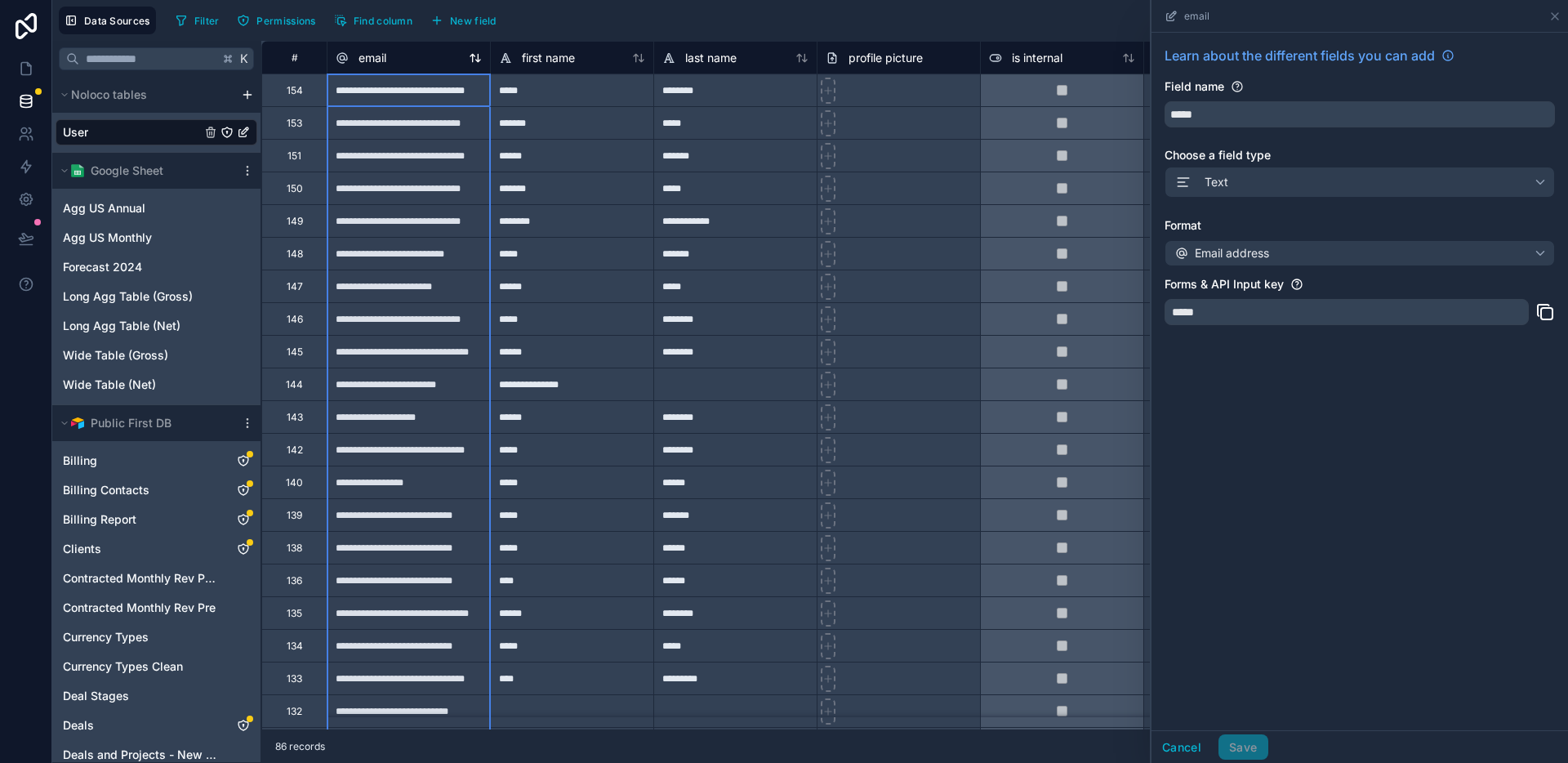 click 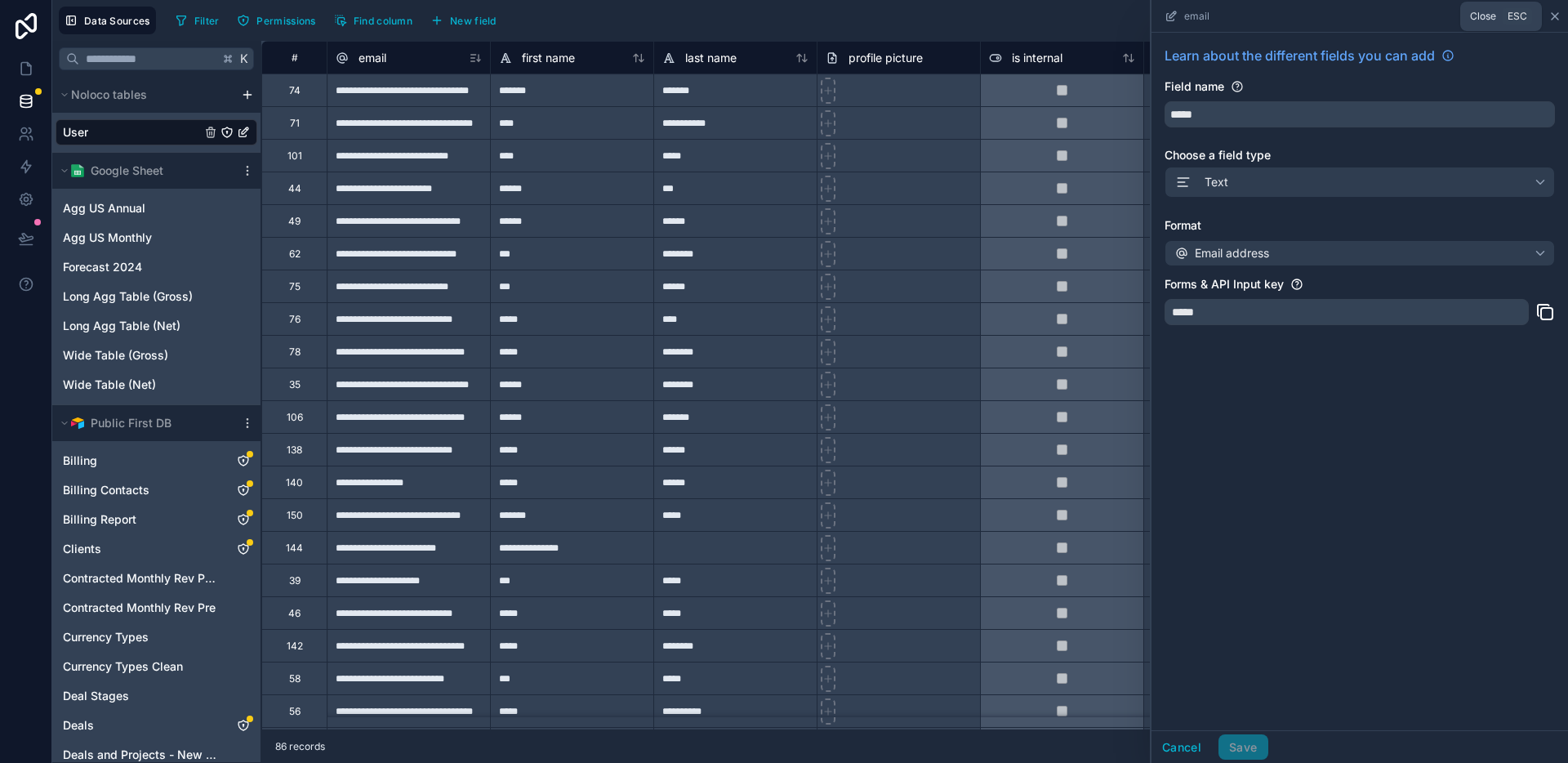 click 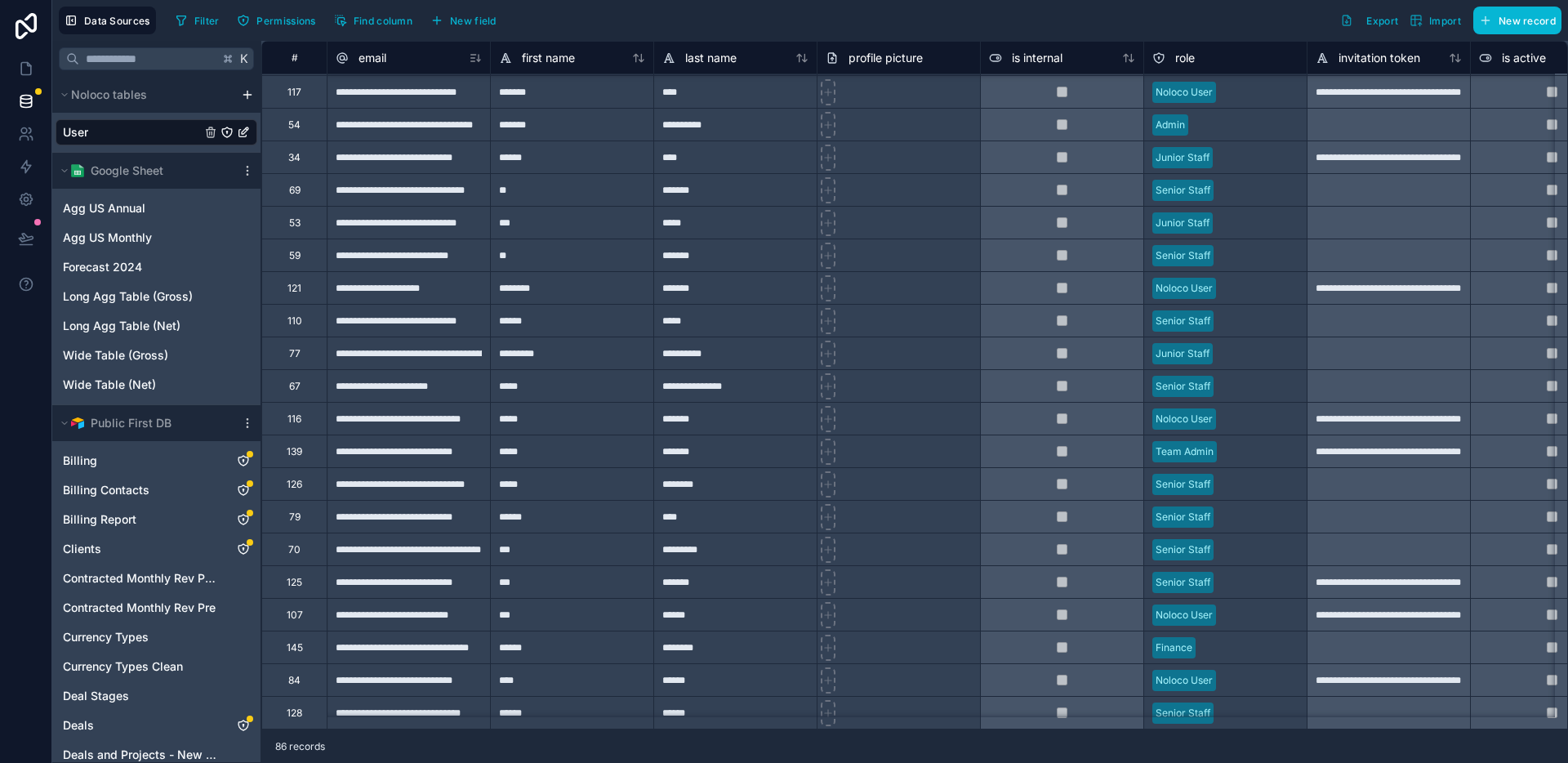 scroll, scrollTop: 1887, scrollLeft: 0, axis: vertical 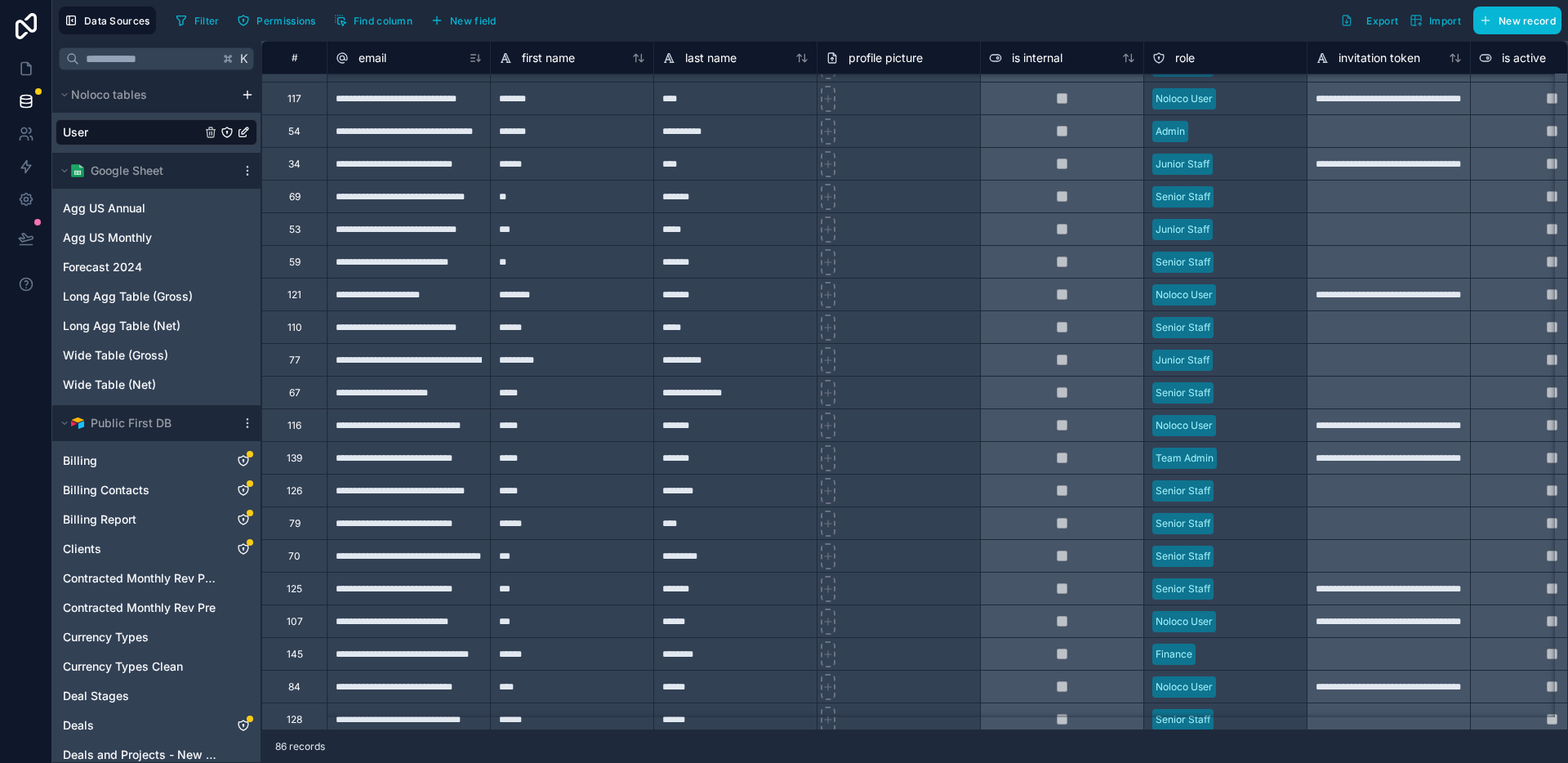 click on "**********" at bounding box center (408, 425) 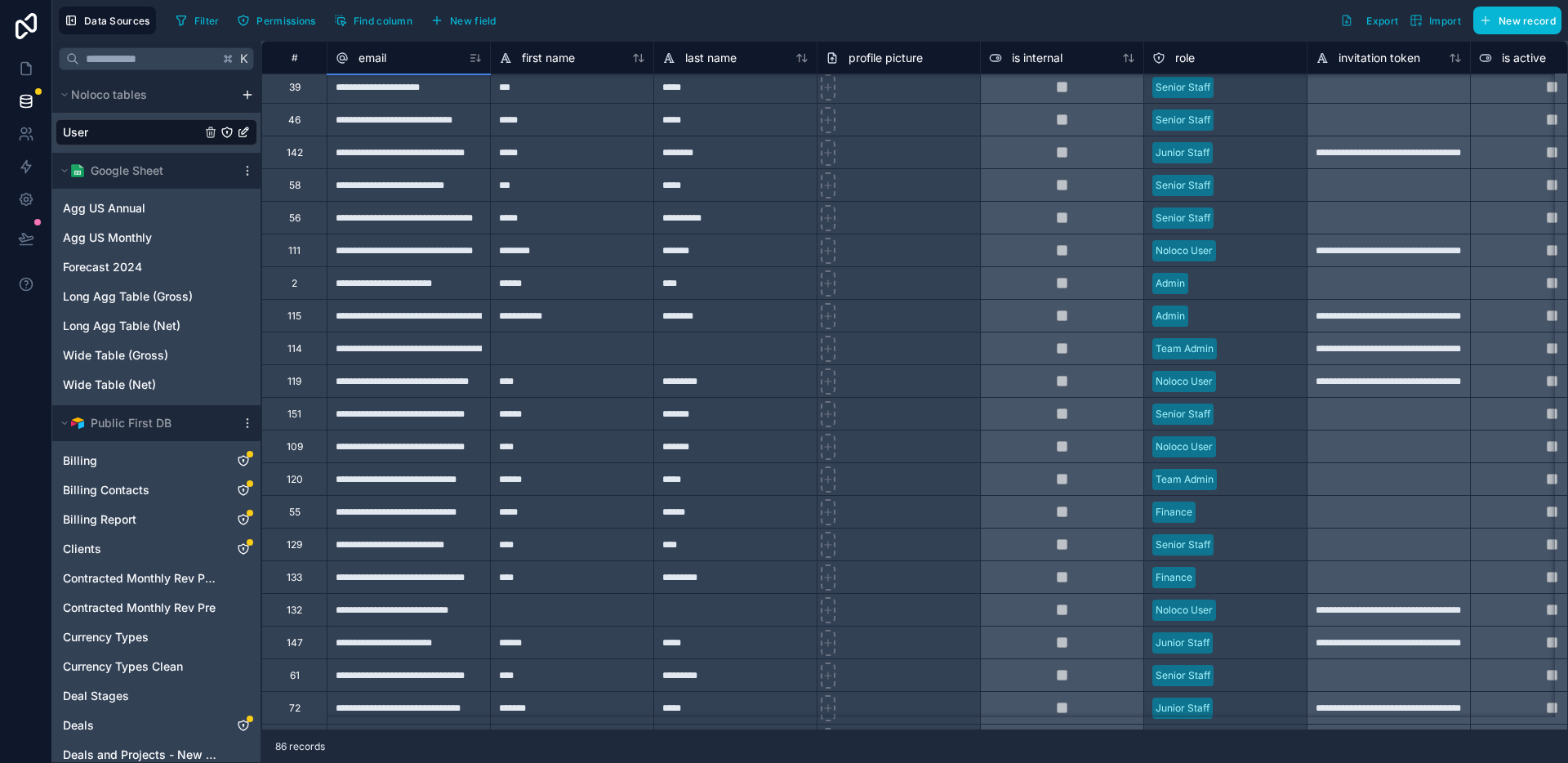 scroll, scrollTop: 489, scrollLeft: 0, axis: vertical 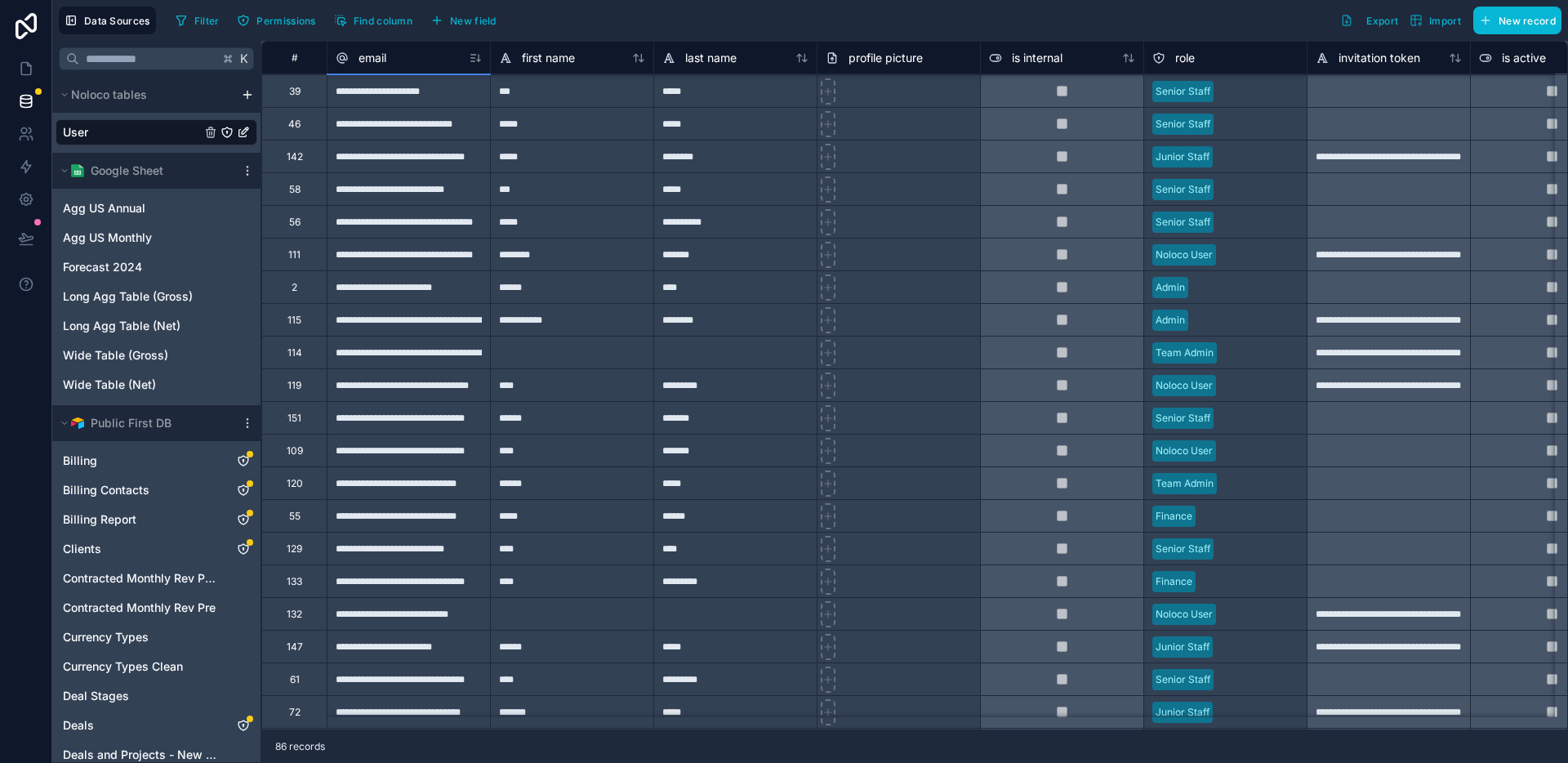 click on "**********" at bounding box center [408, 450] 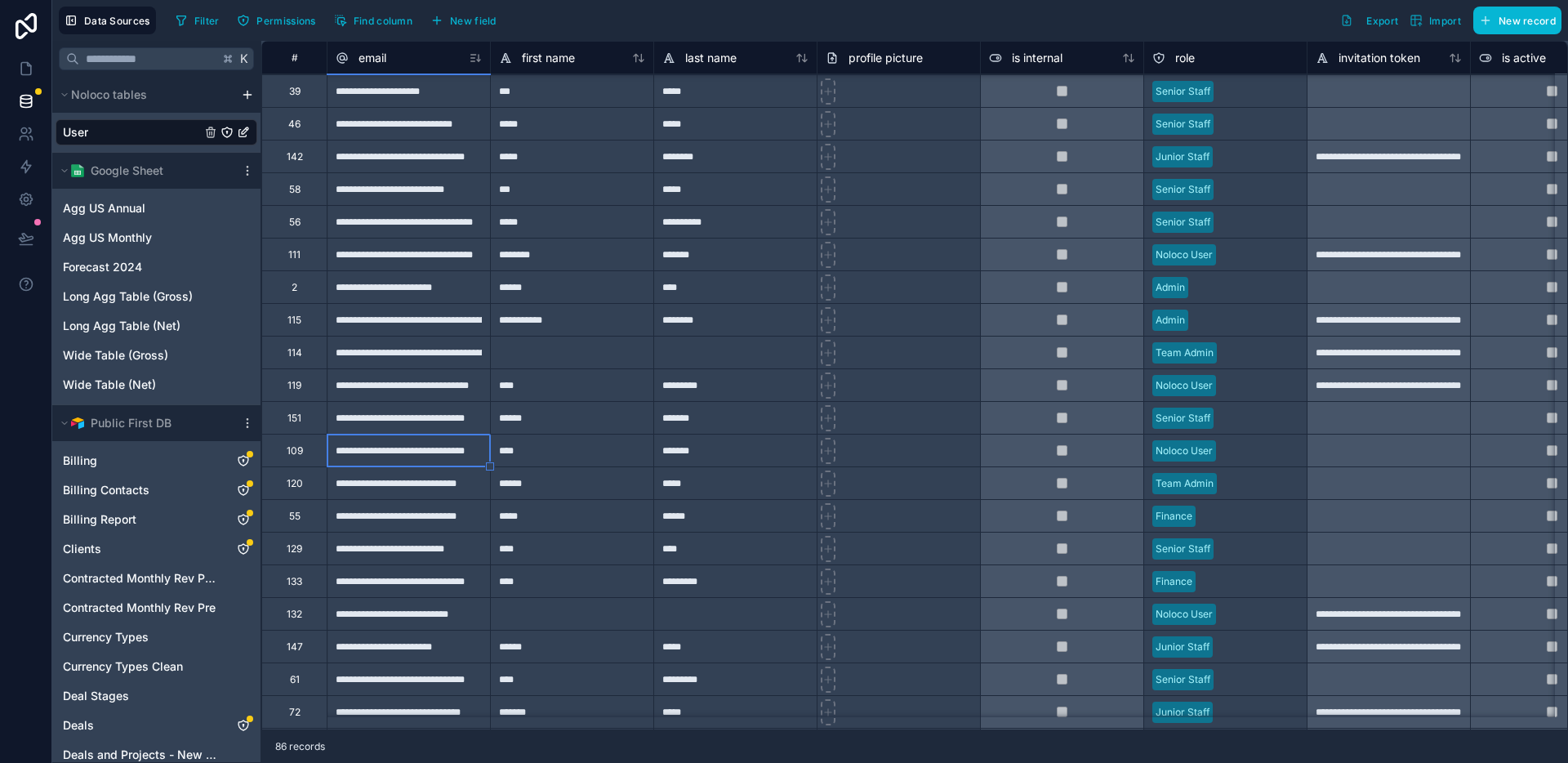 click on "Noloco User" at bounding box center [1225, 451] 